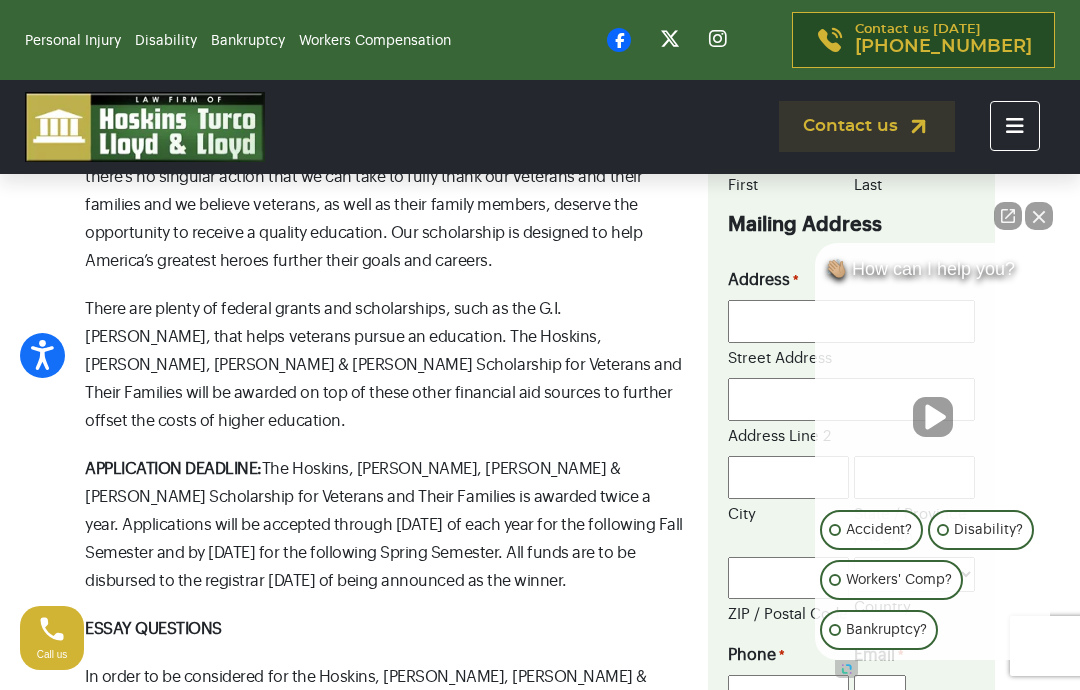 scroll, scrollTop: 815, scrollLeft: 0, axis: vertical 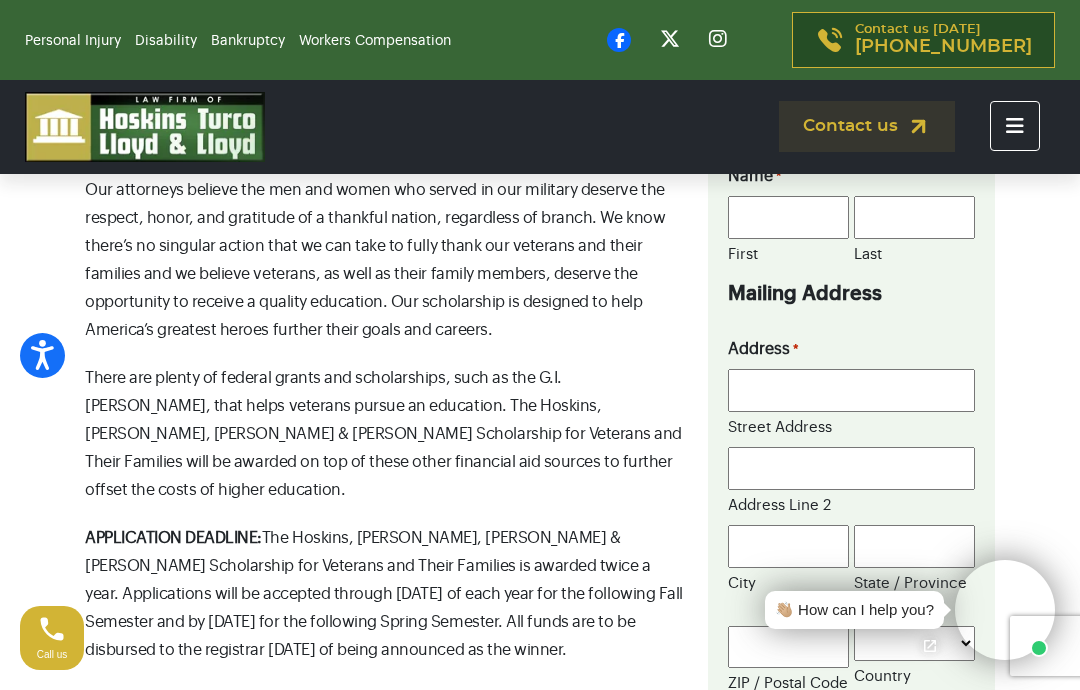 click on "First" at bounding box center (788, 217) 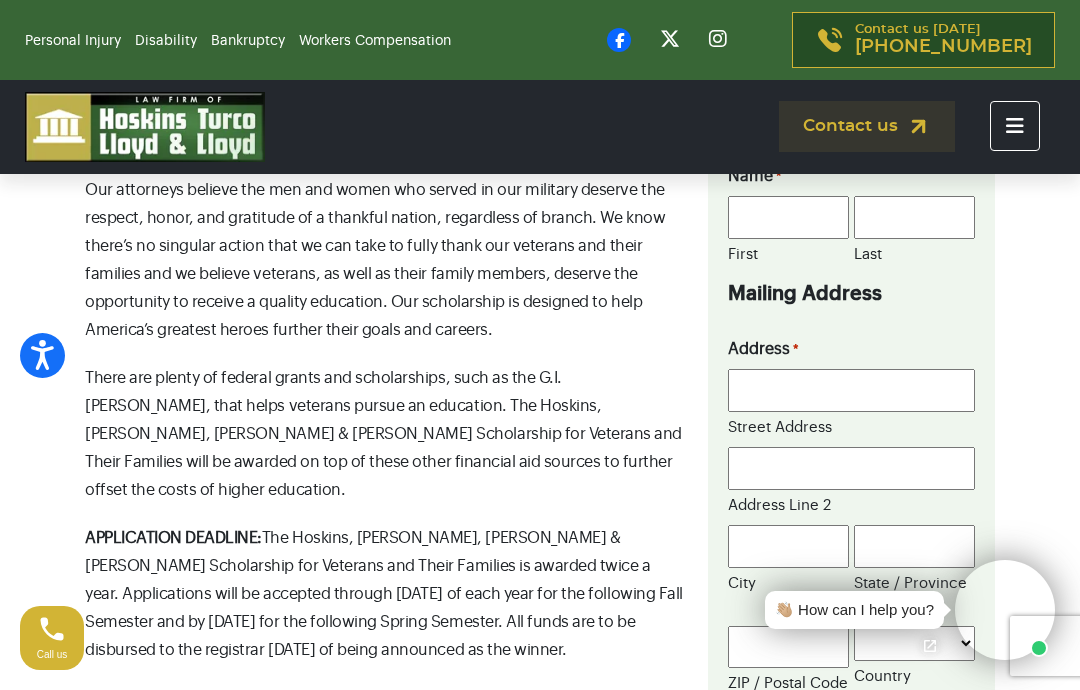 scroll, scrollTop: 745, scrollLeft: 0, axis: vertical 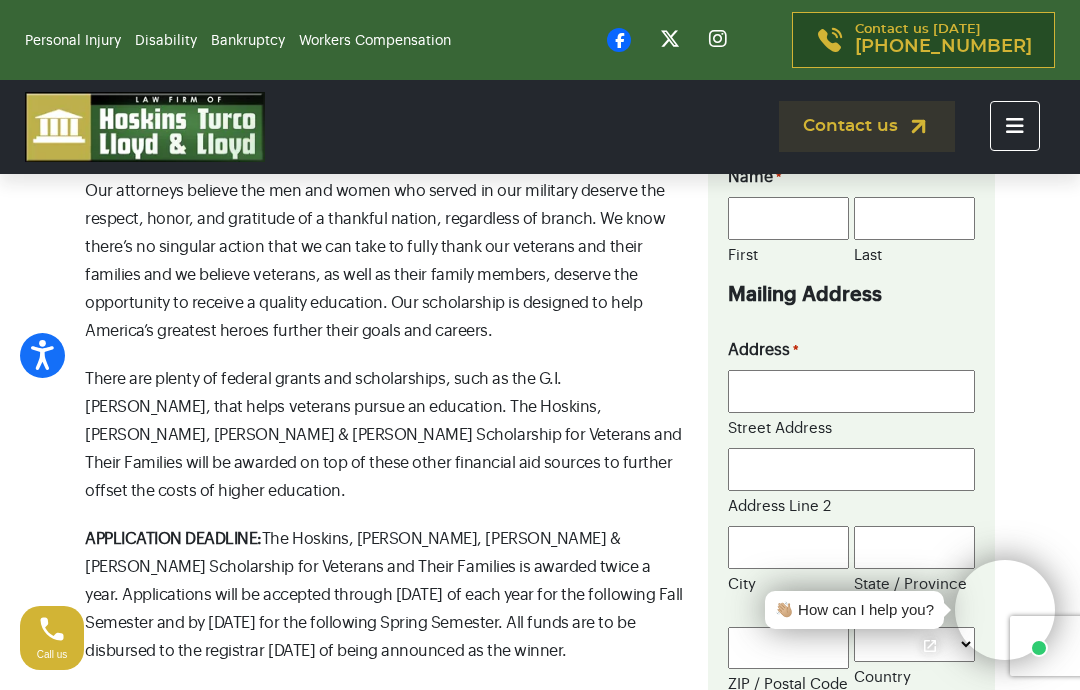 type on "Lev" 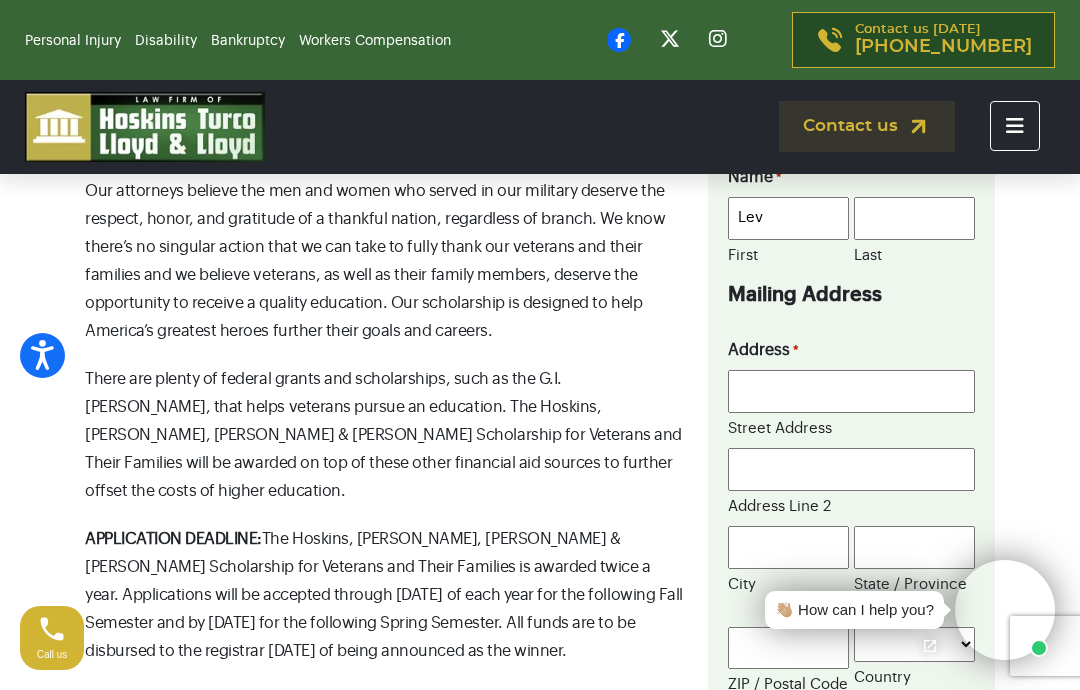 type on "[PERSON_NAME]" 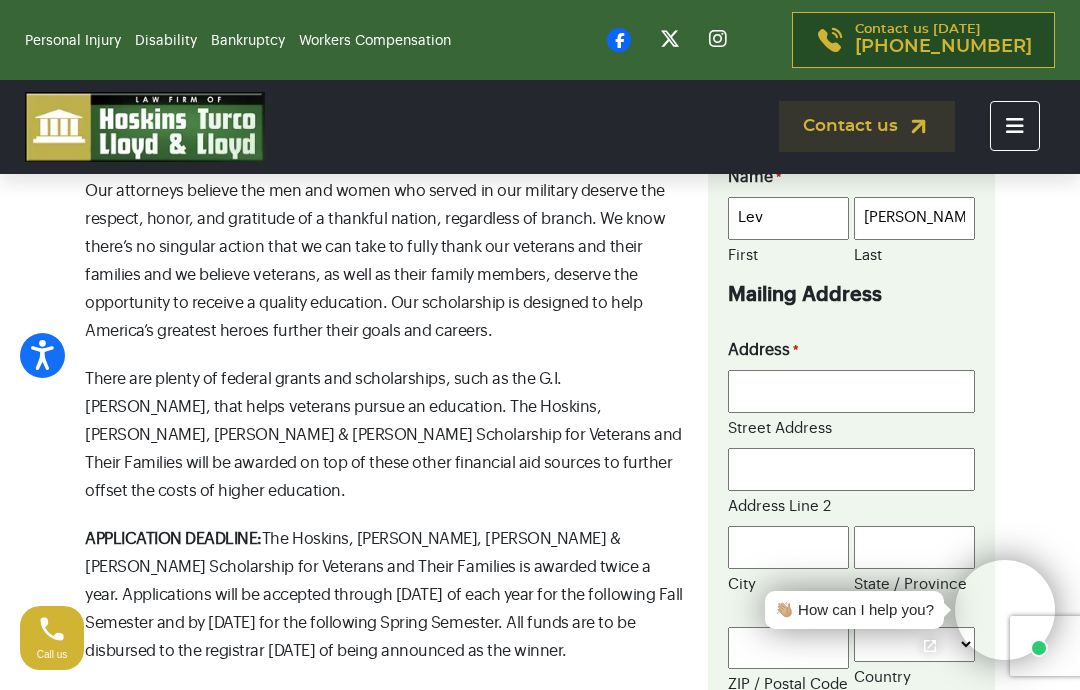 type on "[STREET_ADDRESS][PERSON_NAME]" 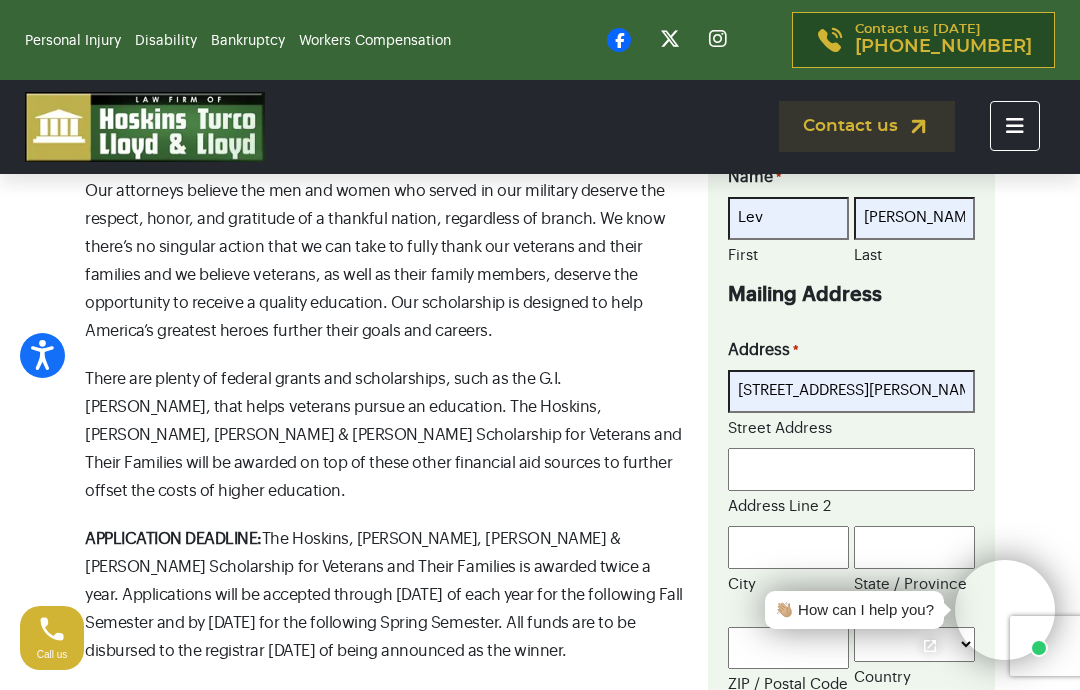 type on "S STRAFFORD" 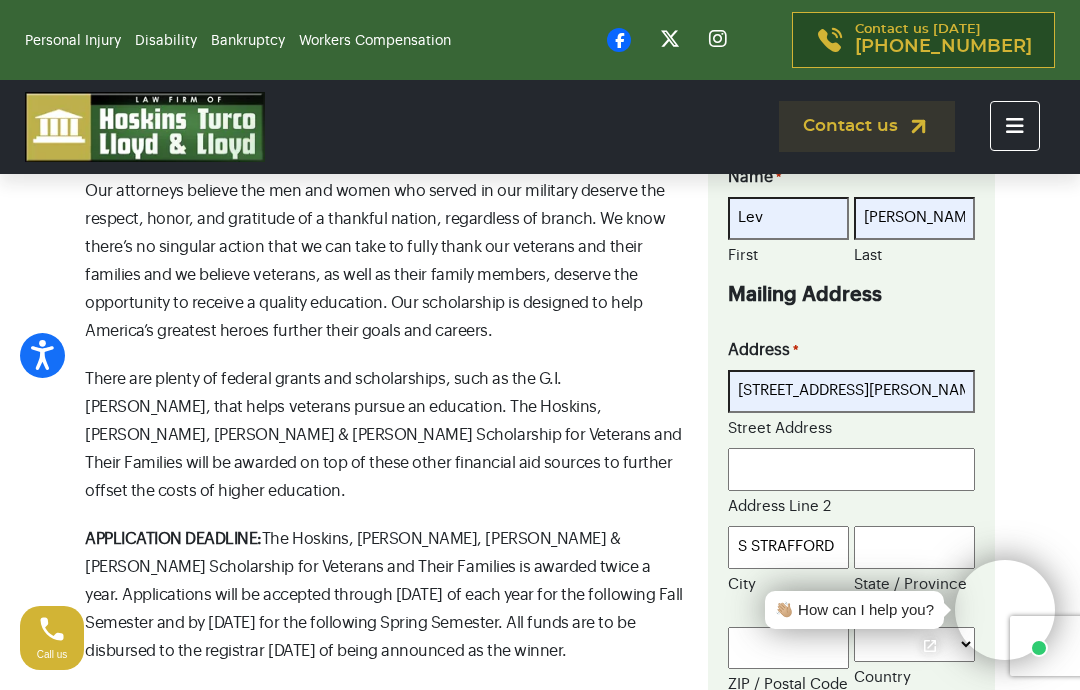 type on "VT" 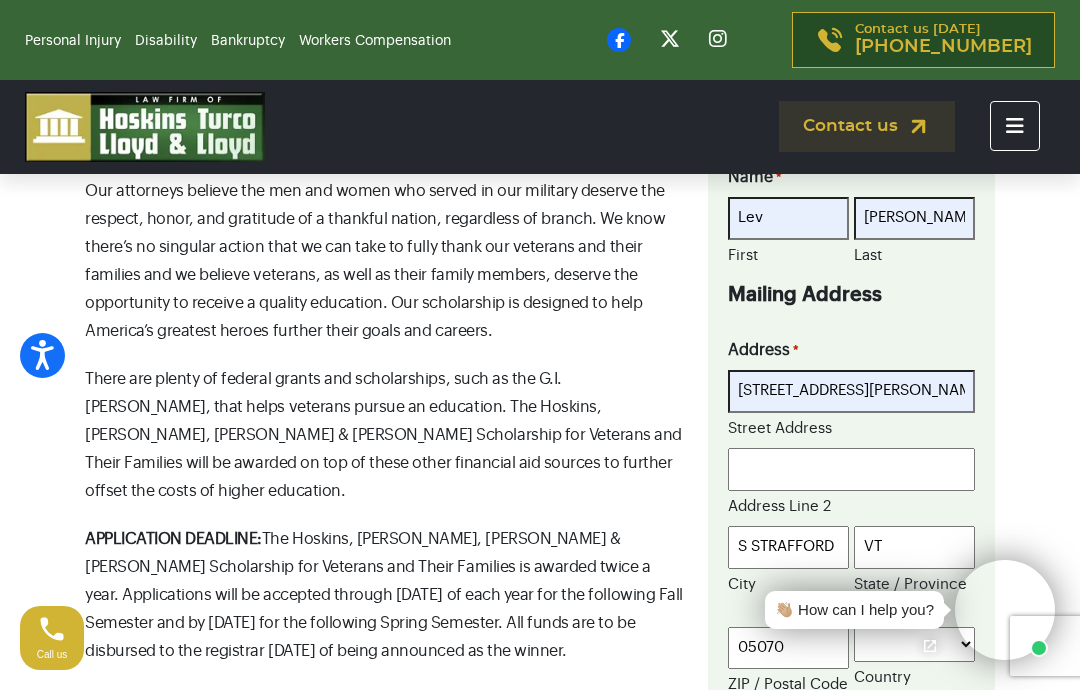 select on "[GEOGRAPHIC_DATA]" 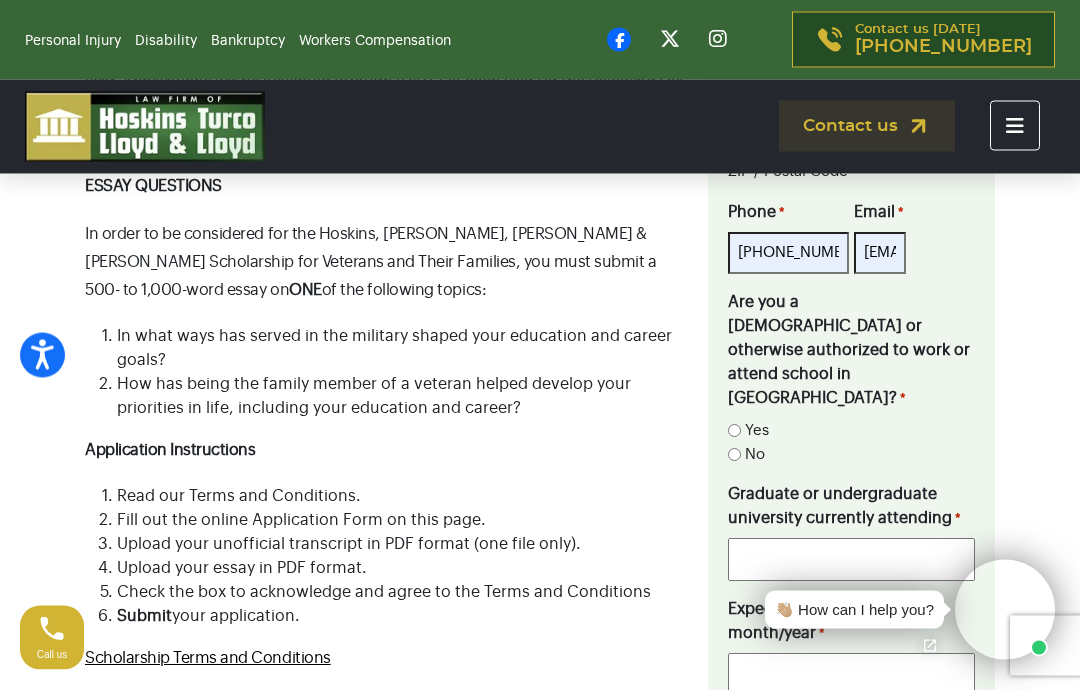 scroll, scrollTop: 1260, scrollLeft: 0, axis: vertical 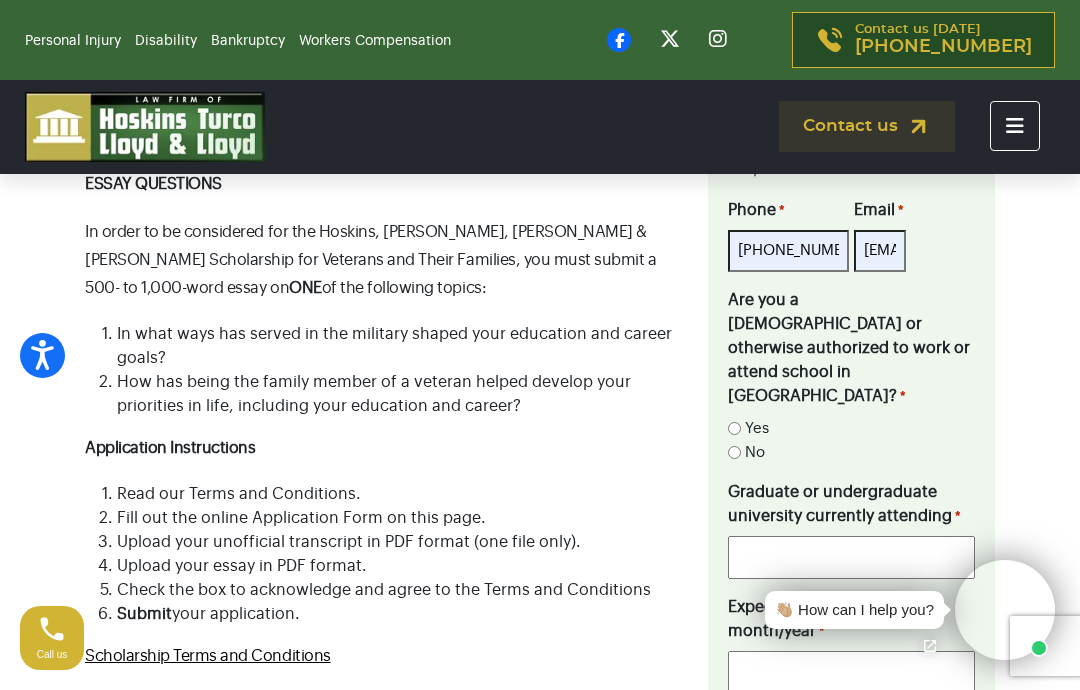 click on "Yes" at bounding box center (734, 428) 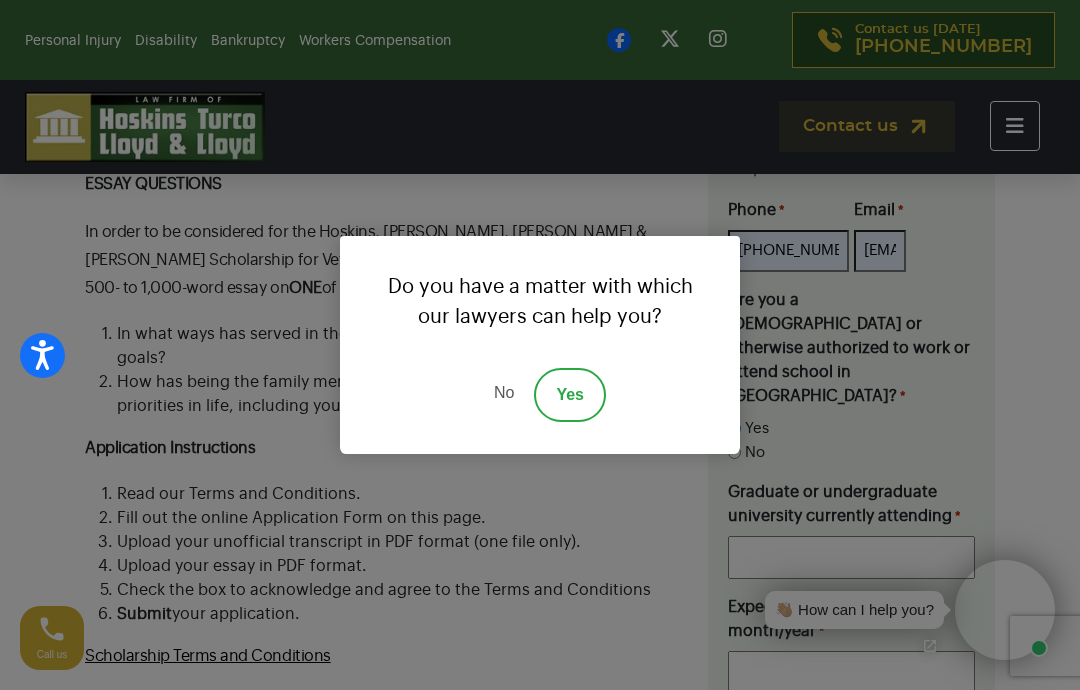 click on "No" at bounding box center (504, 395) 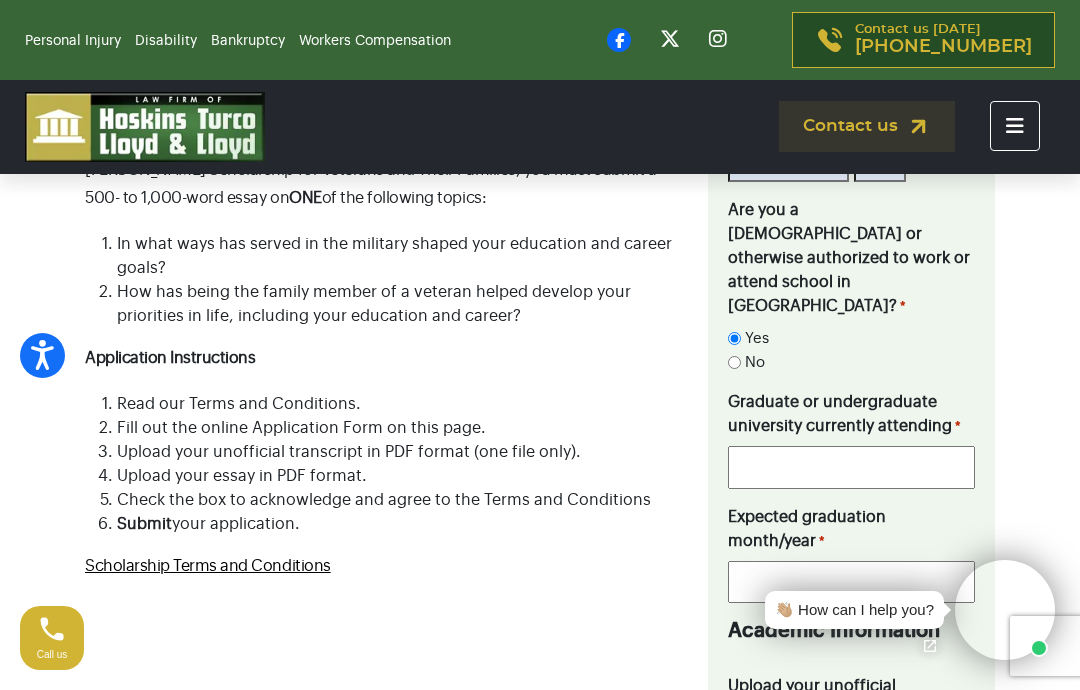 scroll, scrollTop: 1369, scrollLeft: 0, axis: vertical 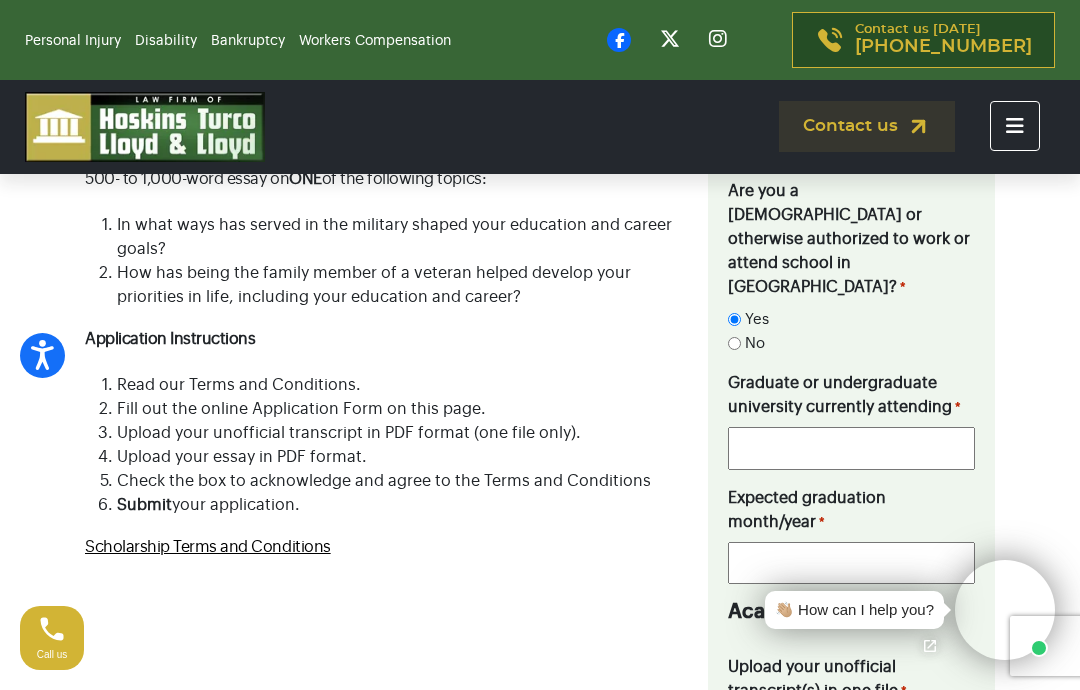 click on "Graduate or undergraduate university currently attending *" at bounding box center [851, 448] 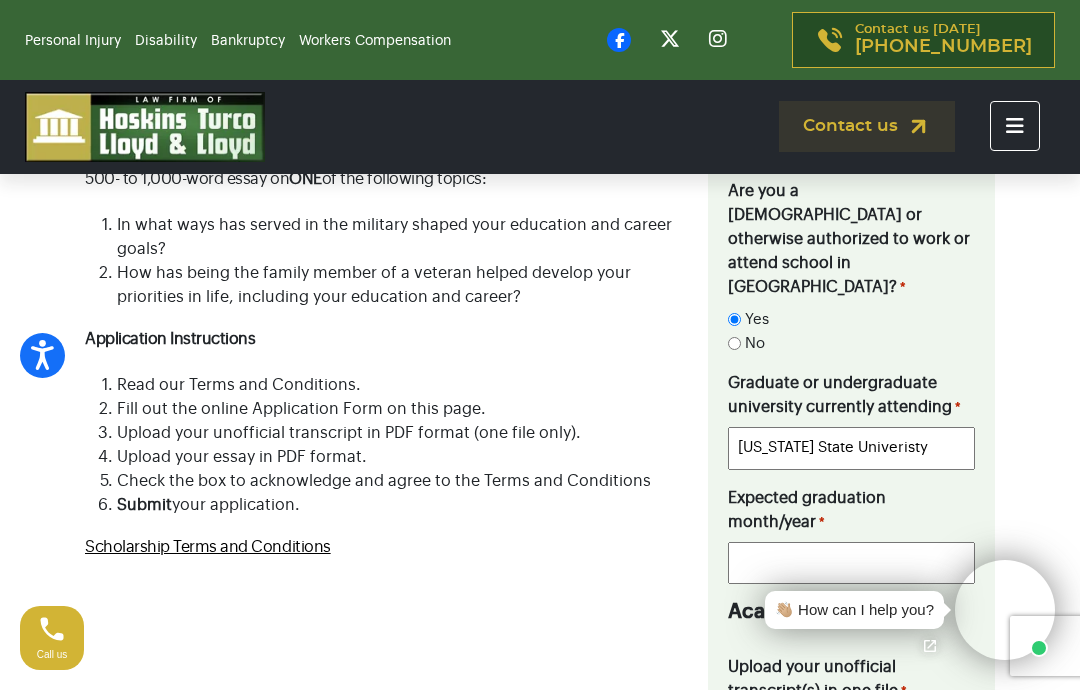 click on "Pennsylvania State Univeristy" at bounding box center (851, 448) 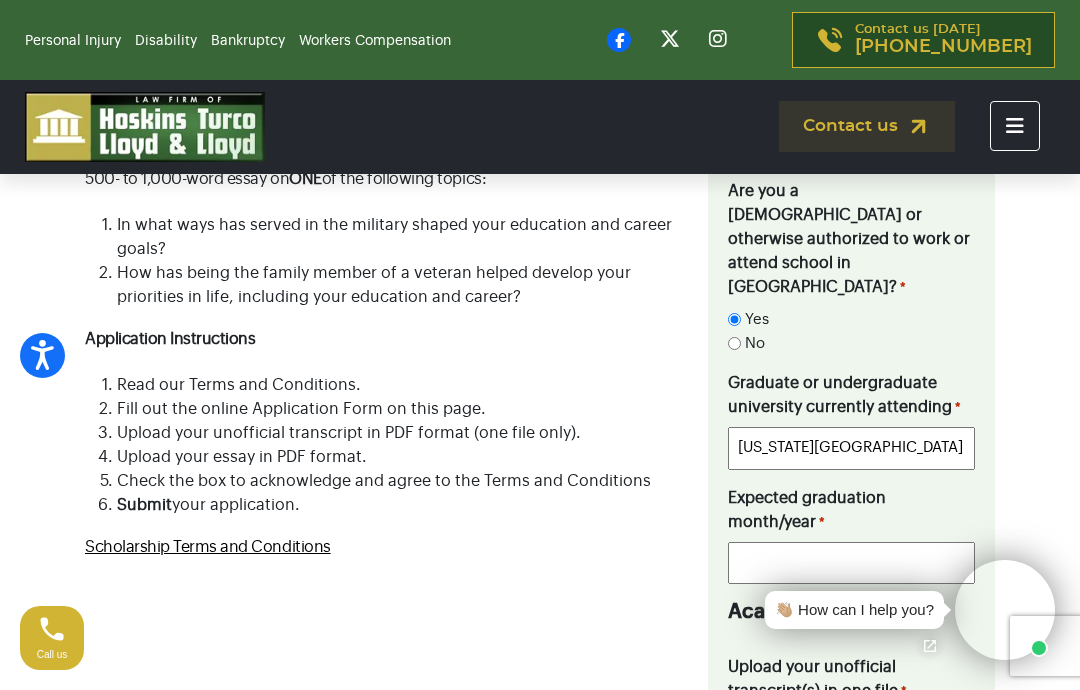 type on "[US_STATE][GEOGRAPHIC_DATA]" 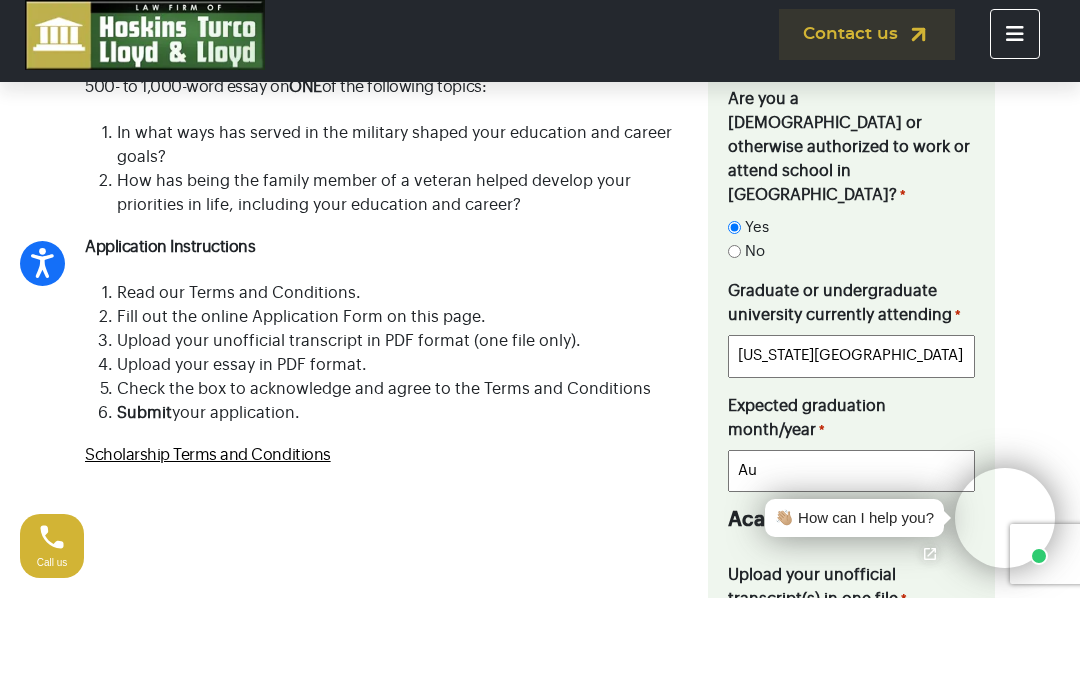 type on "A" 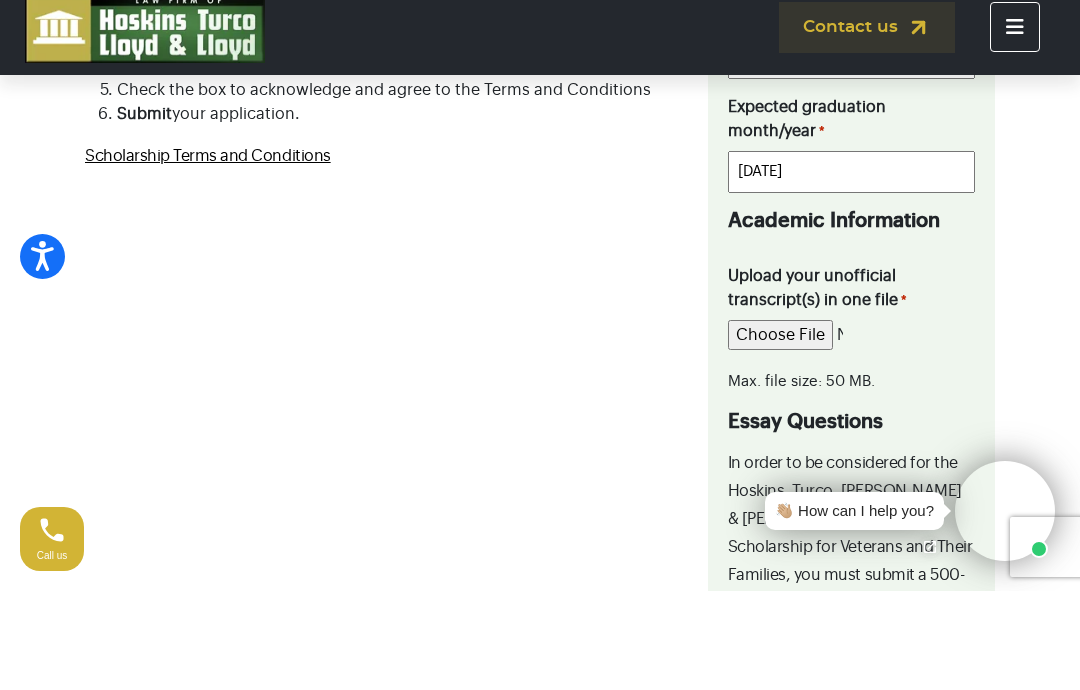 scroll, scrollTop: 1663, scrollLeft: 0, axis: vertical 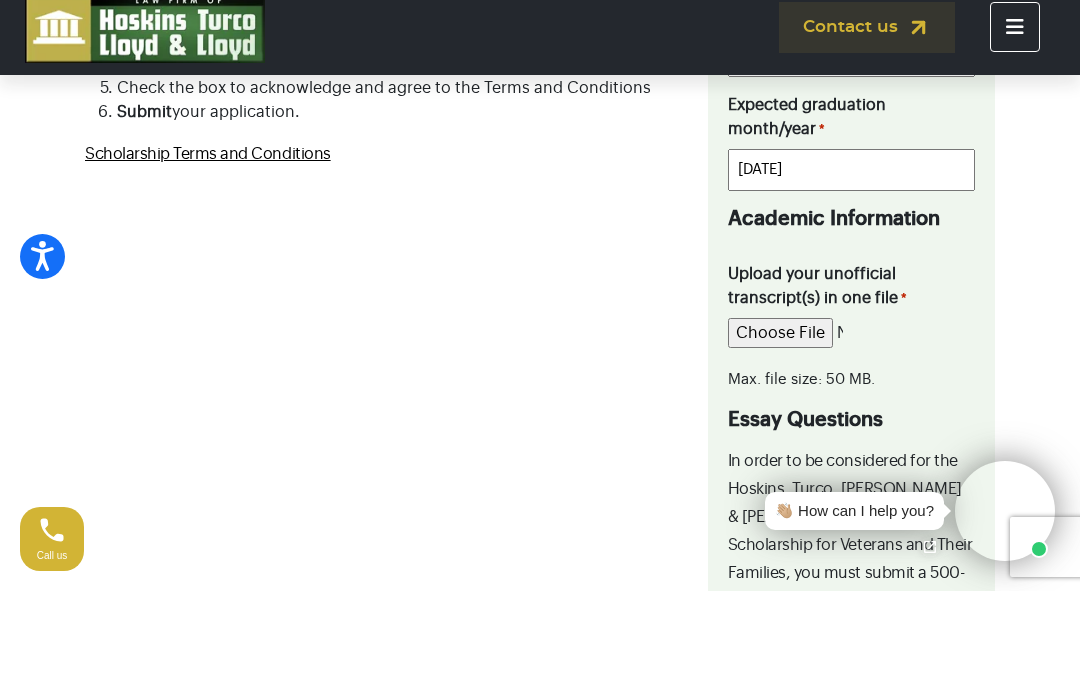 type on "[DATE]" 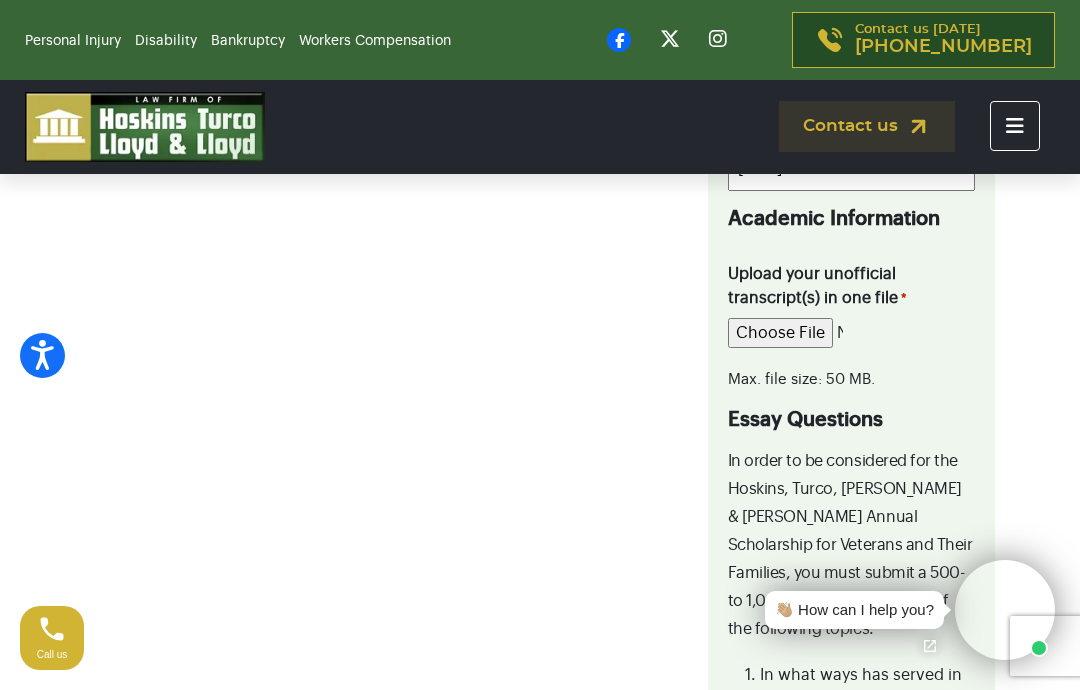 scroll, scrollTop: 1763, scrollLeft: 0, axis: vertical 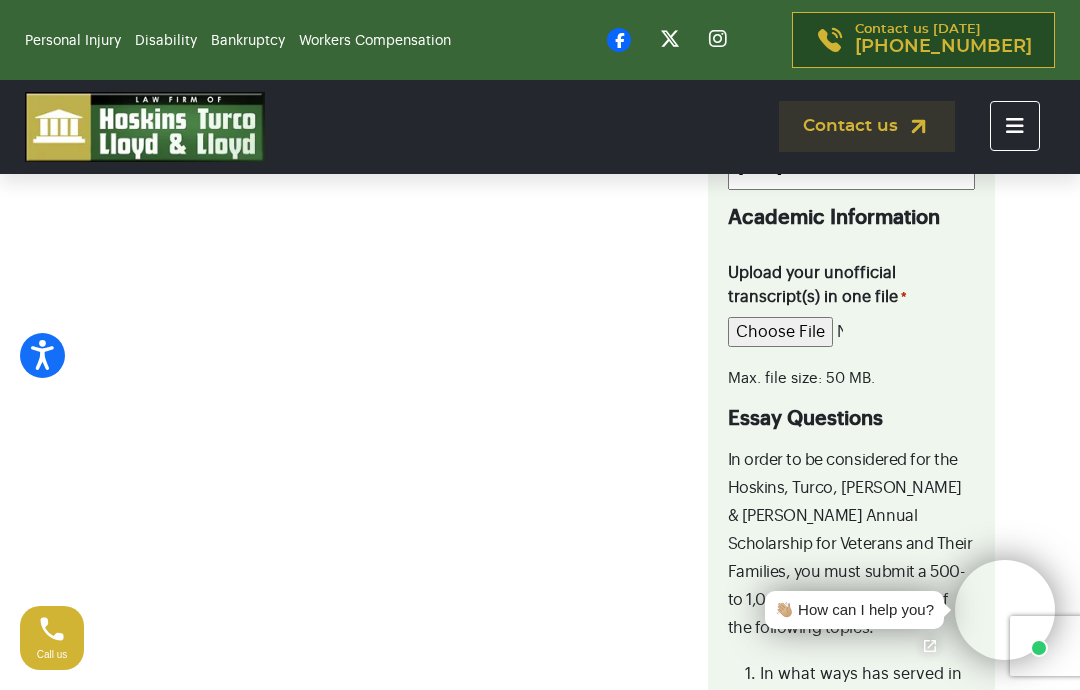 click on "Upload your unofficial transcript(s) in one file *" at bounding box center [786, 332] 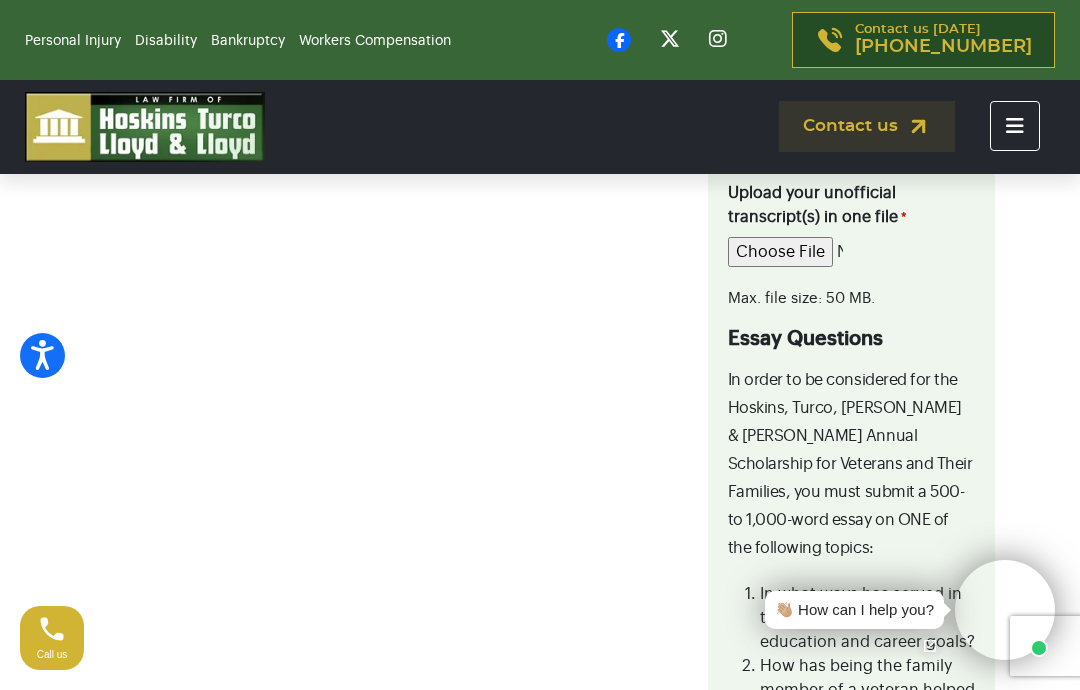 click on "In order to be considered for the Hoskins, Turco, [PERSON_NAME] & [PERSON_NAME] Annual Scholarship for Veterans and Their Families, you must submit a 500- to 1,000-word essay on ONE of the following topics:" at bounding box center (851, 464) 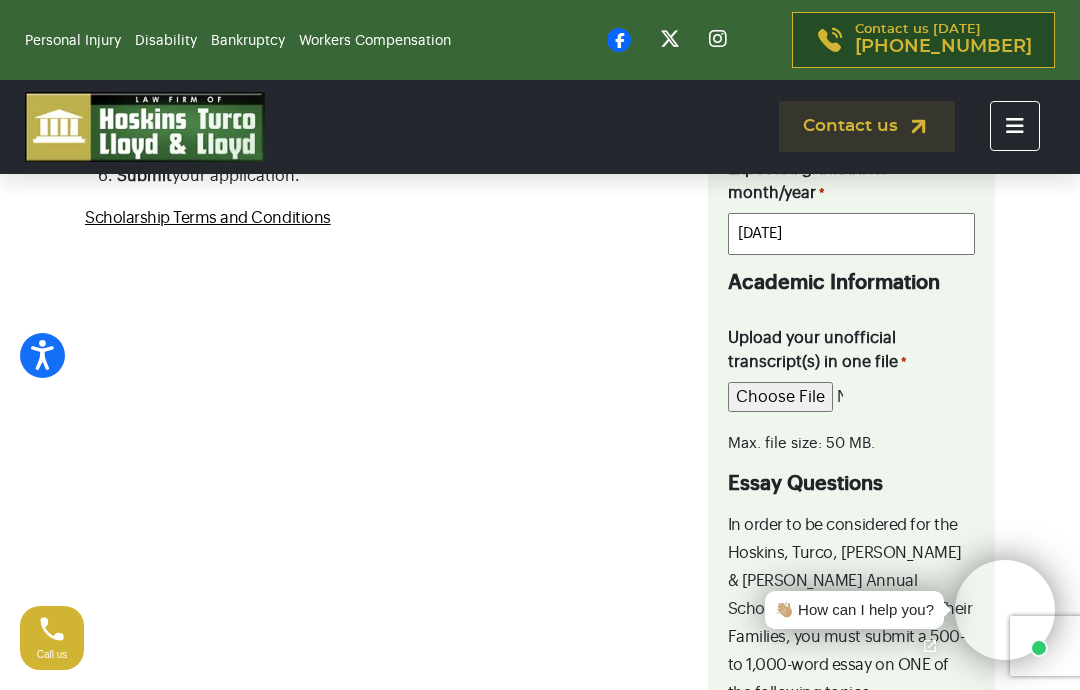 scroll, scrollTop: 1705, scrollLeft: 0, axis: vertical 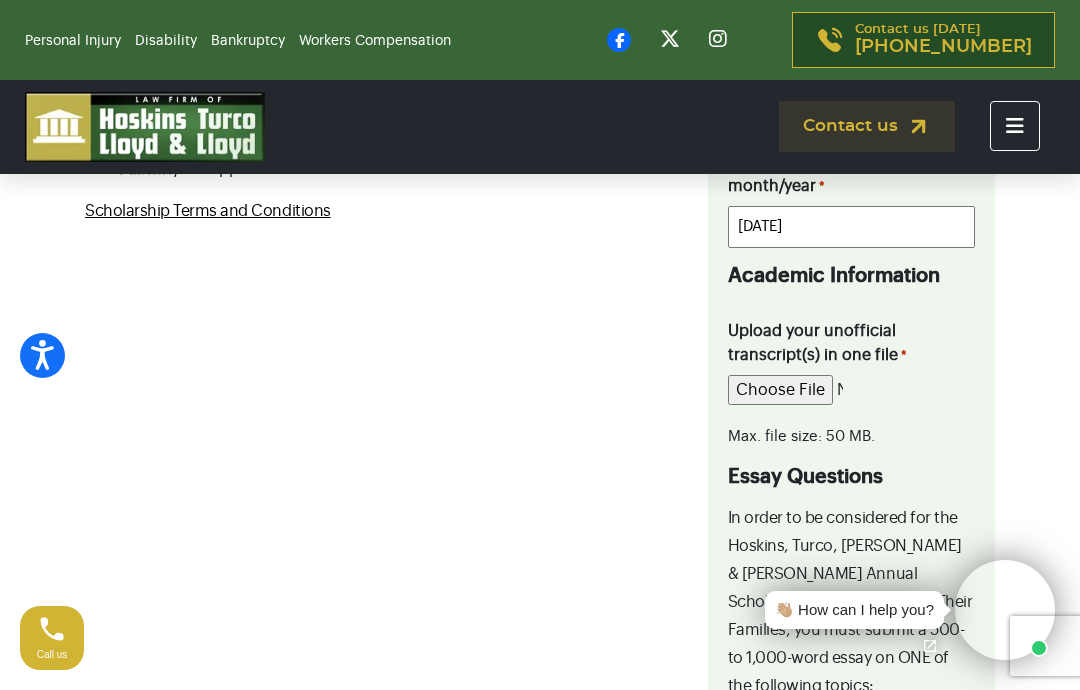 click on "Upload your unofficial transcript(s) in one file *" at bounding box center (786, 390) 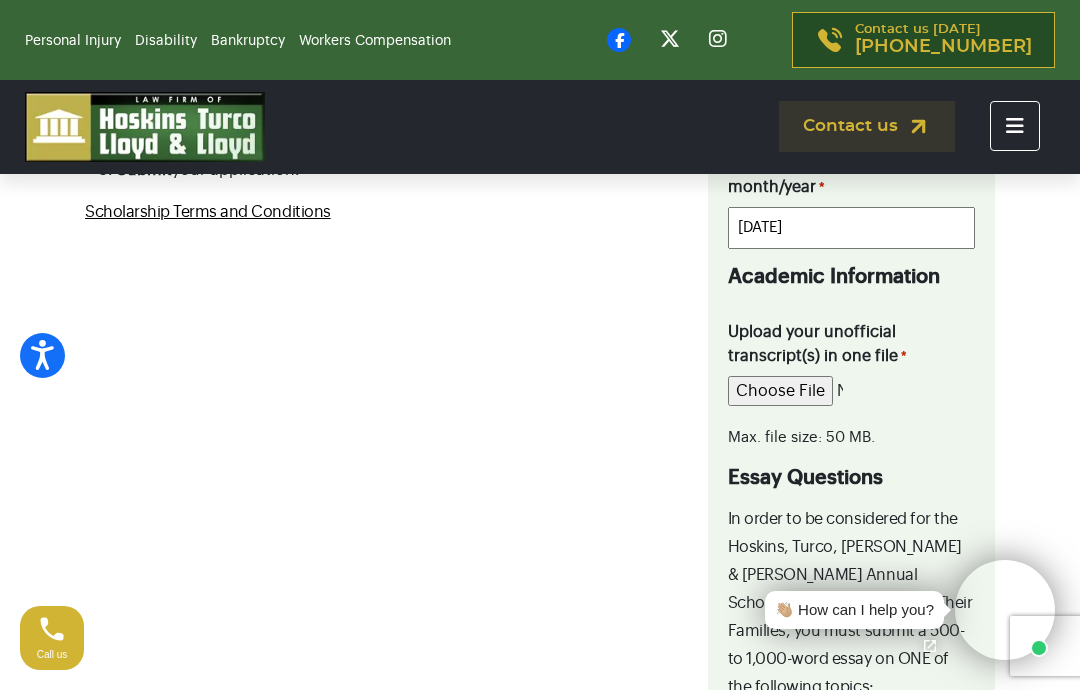 scroll, scrollTop: 1685, scrollLeft: 0, axis: vertical 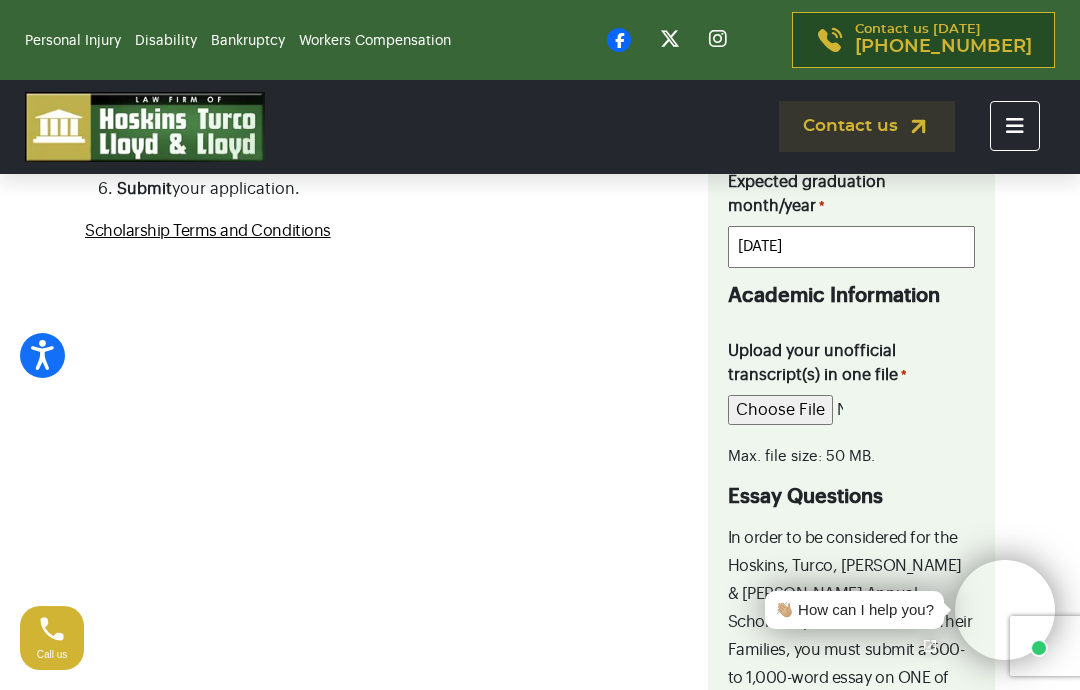click on "Upload your unofficial transcript(s) in one file *" at bounding box center [786, 410] 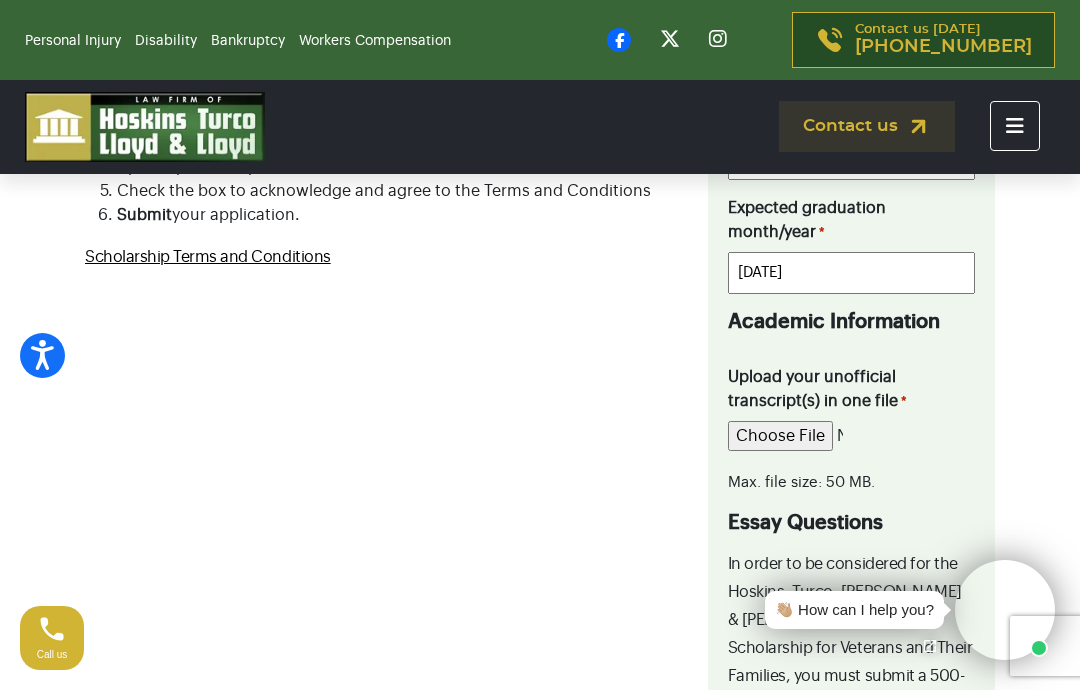 scroll, scrollTop: 1631, scrollLeft: 0, axis: vertical 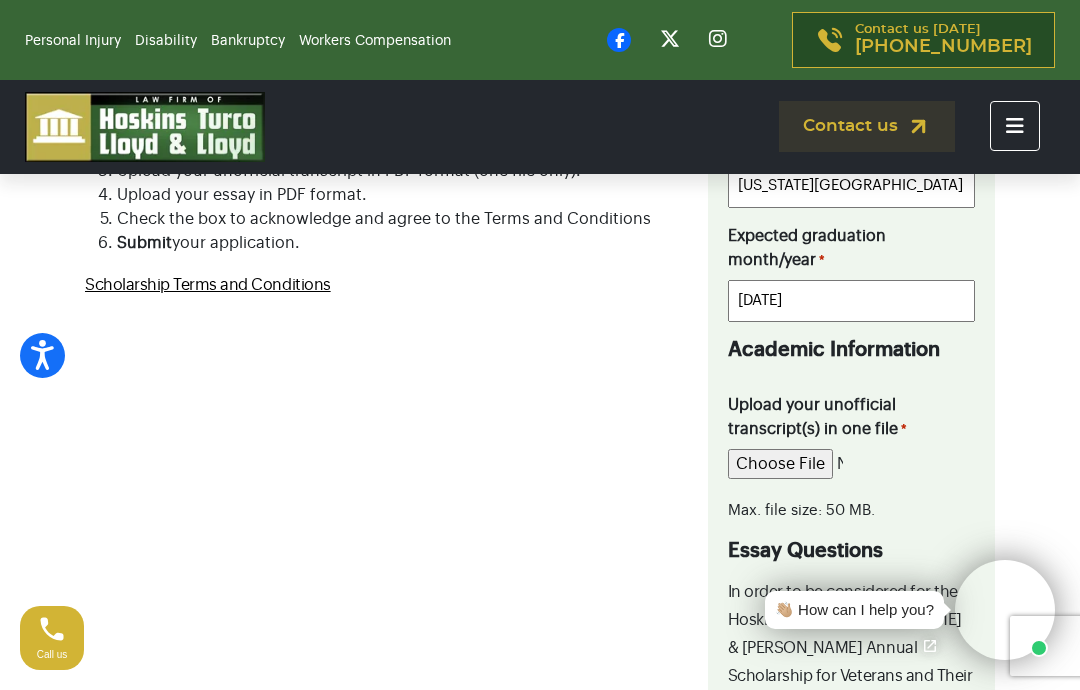 click on "Upload your unofficial transcript(s) in one file *" at bounding box center (786, 464) 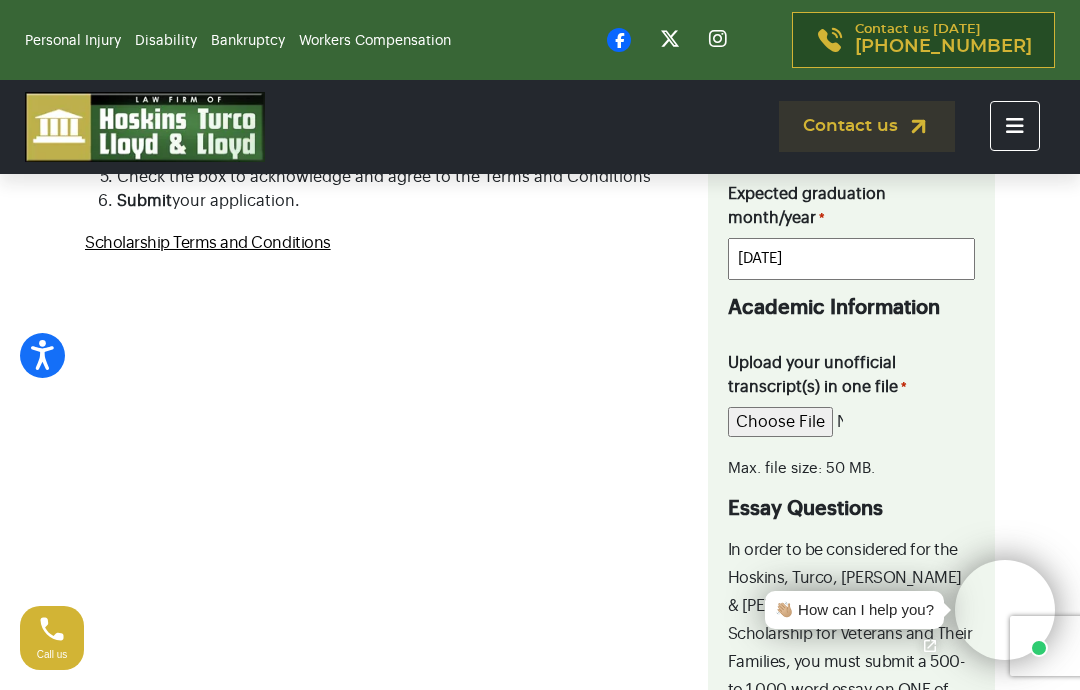 scroll, scrollTop: 1668, scrollLeft: 0, axis: vertical 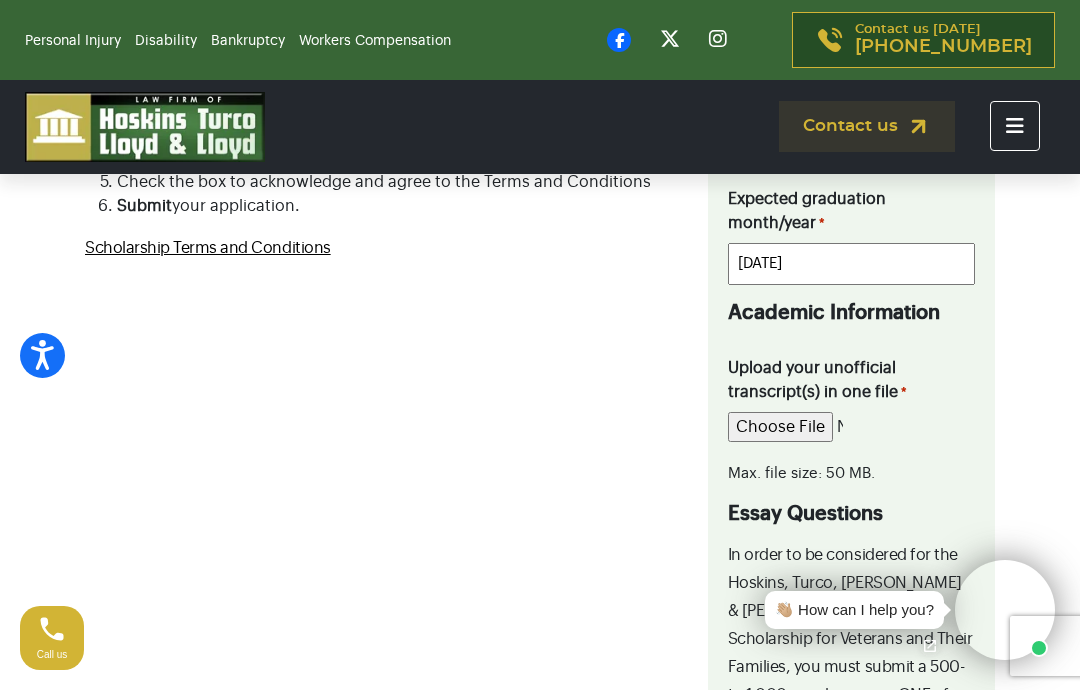 click on "Upload your unofficial transcript(s) in one file *" at bounding box center (786, 427) 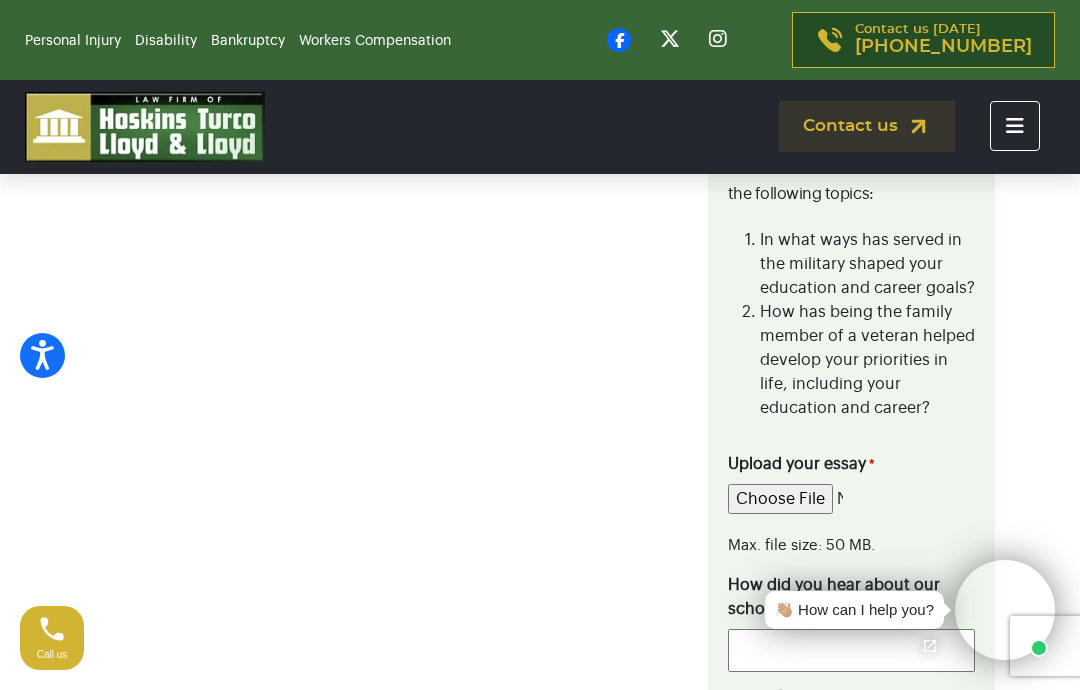 scroll, scrollTop: 2287, scrollLeft: 0, axis: vertical 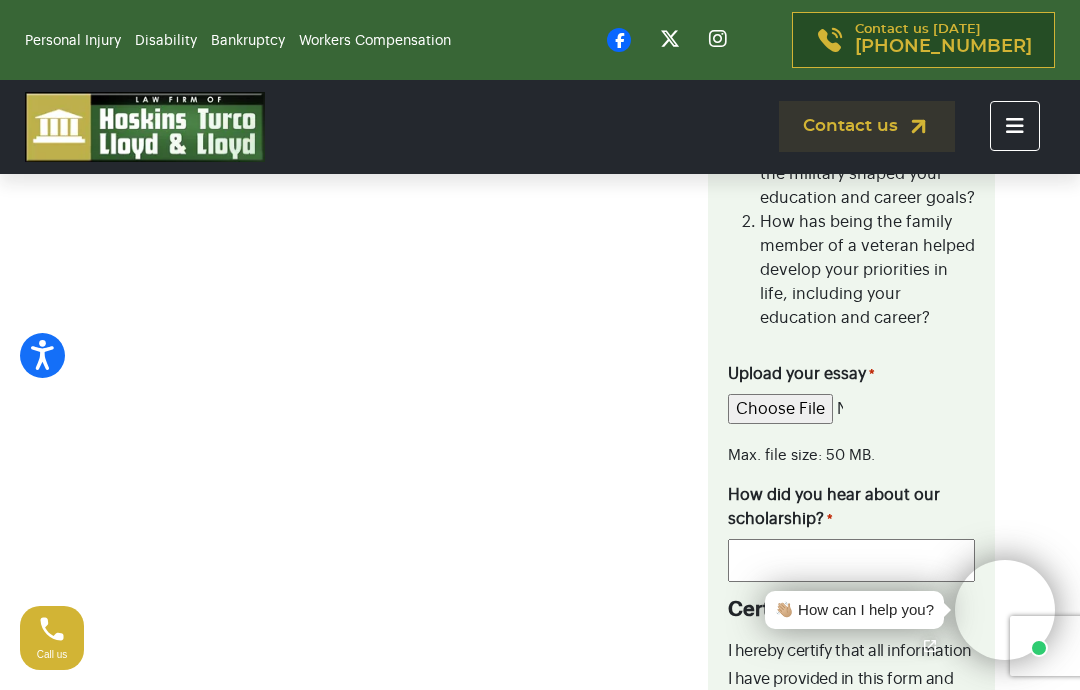 click on "Upload your essay *" at bounding box center (786, 409) 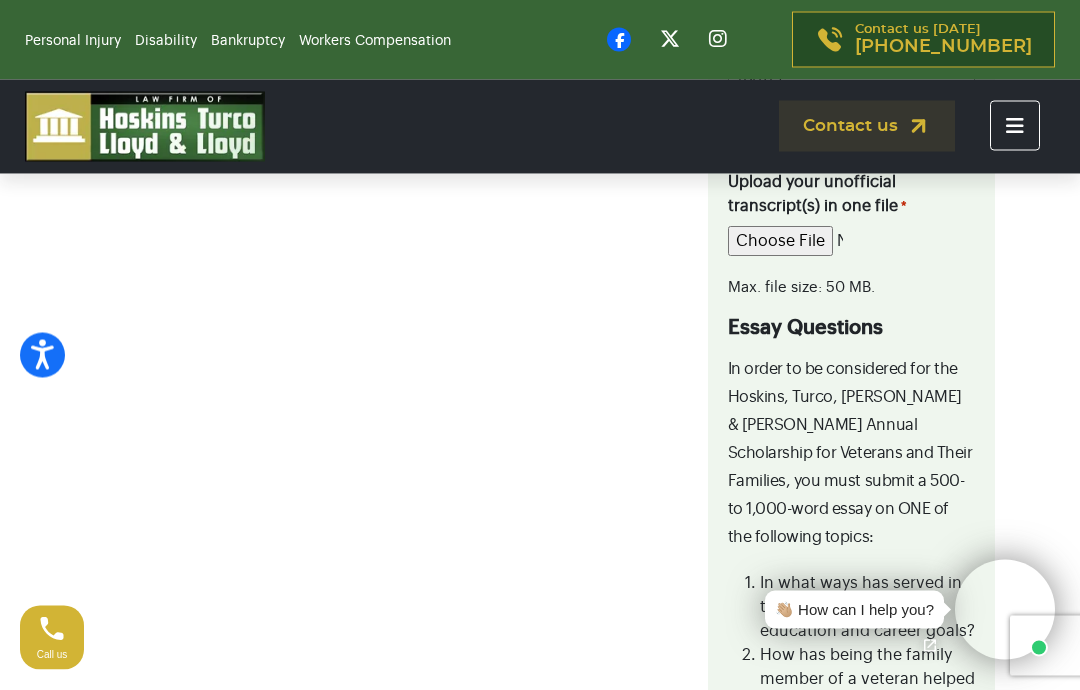 scroll, scrollTop: 1846, scrollLeft: 0, axis: vertical 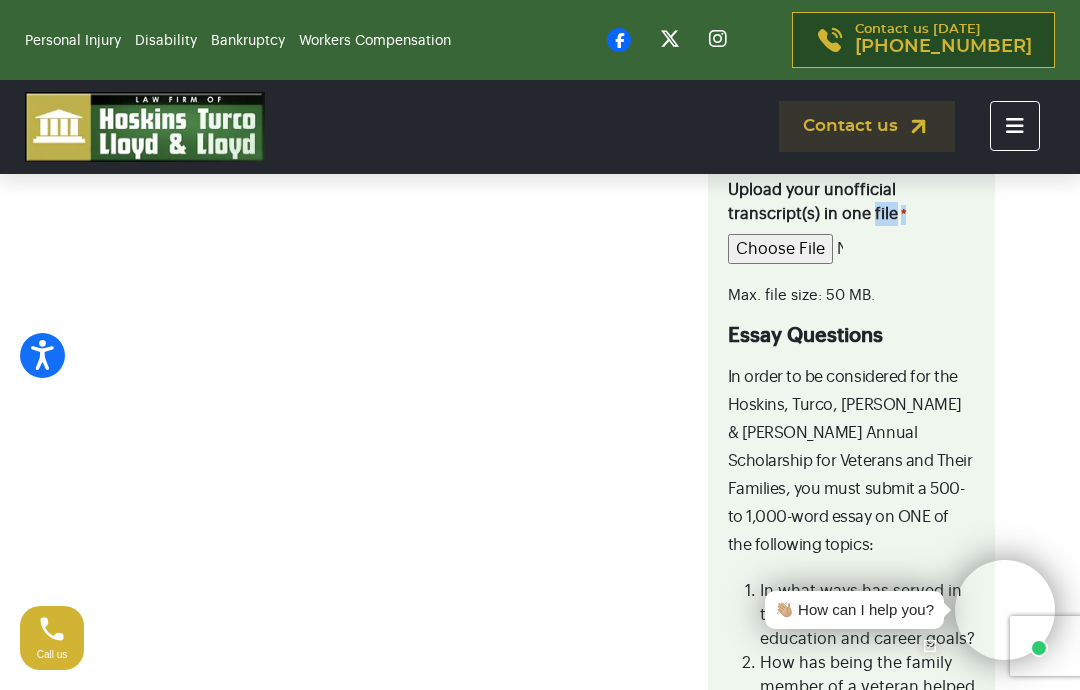 click on "Name *
Lev
First
Breese
Last
Mailing Address Address *
7 Downer Forest Rd
Street Address
Address Line 2
S STRAFFORD
City
VT * *" at bounding box center [851, 190] 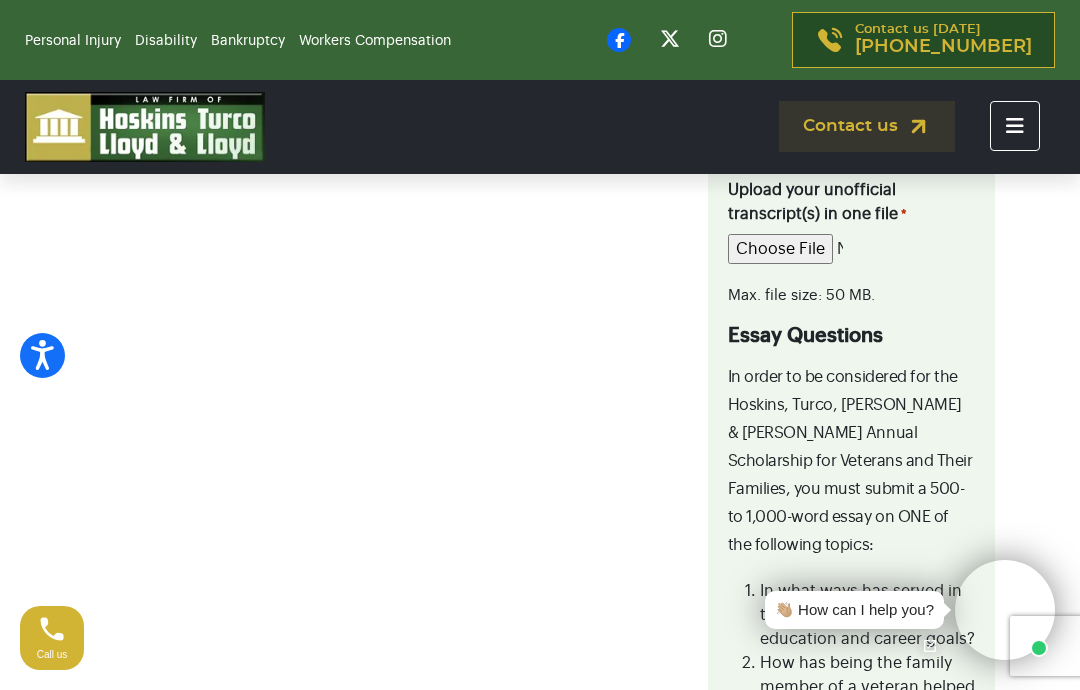 click on "Upload your unofficial transcript(s) in one file *" at bounding box center [786, 249] 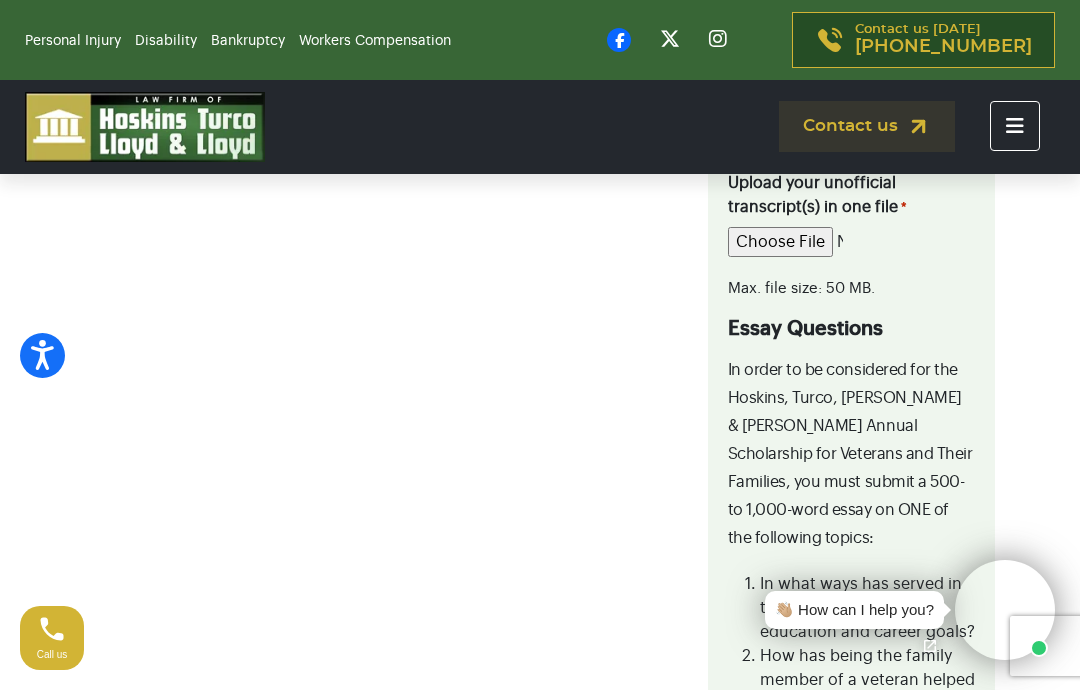 scroll, scrollTop: 1847, scrollLeft: 0, axis: vertical 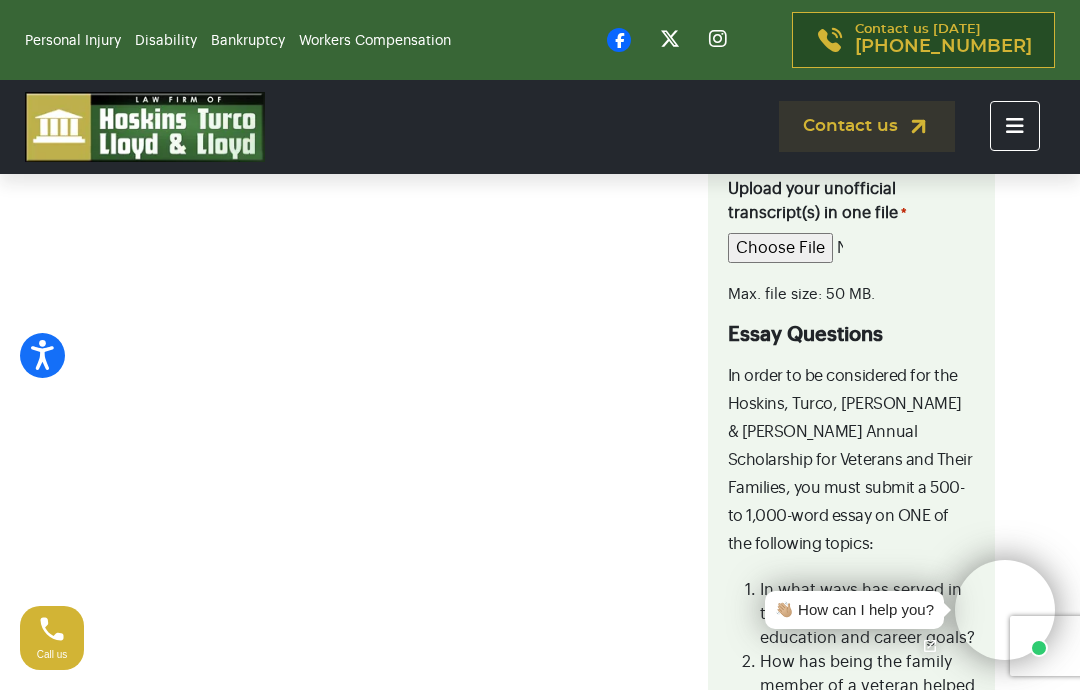 click on "Upload your unofficial transcript(s) in one file *" at bounding box center [786, 248] 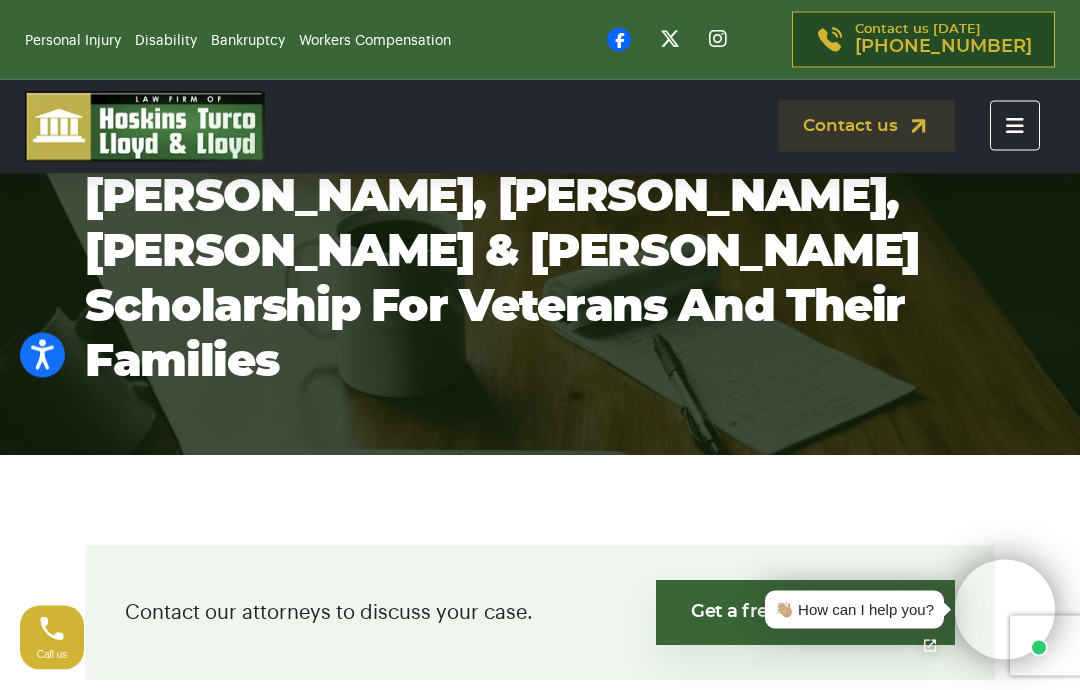 scroll, scrollTop: 0, scrollLeft: 0, axis: both 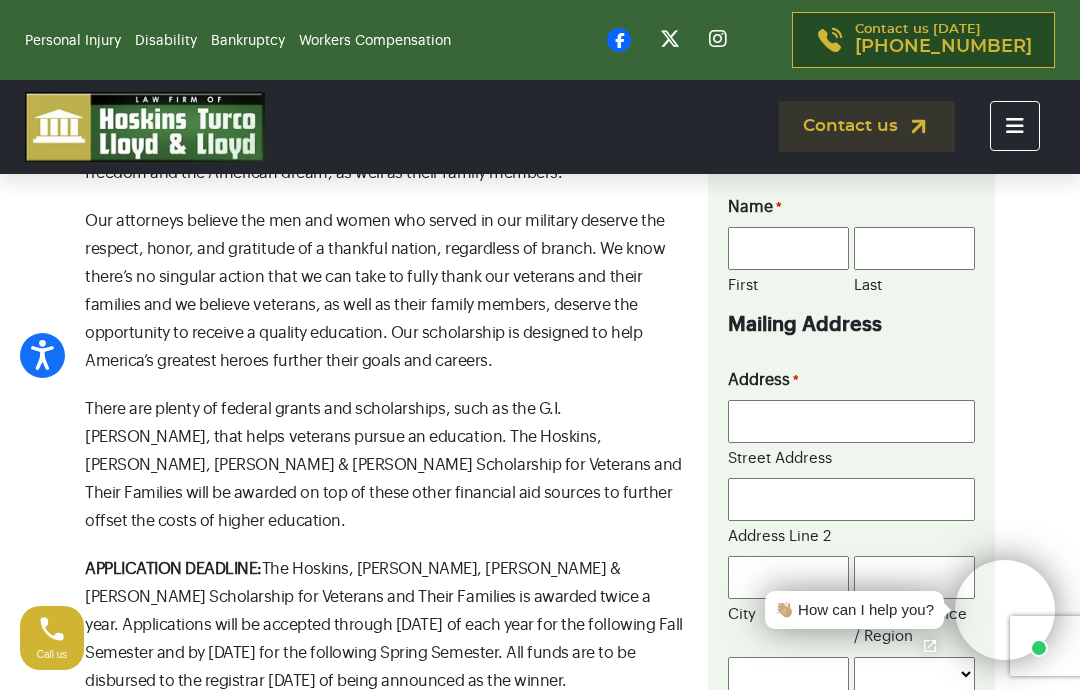 click on "First" at bounding box center (788, 248) 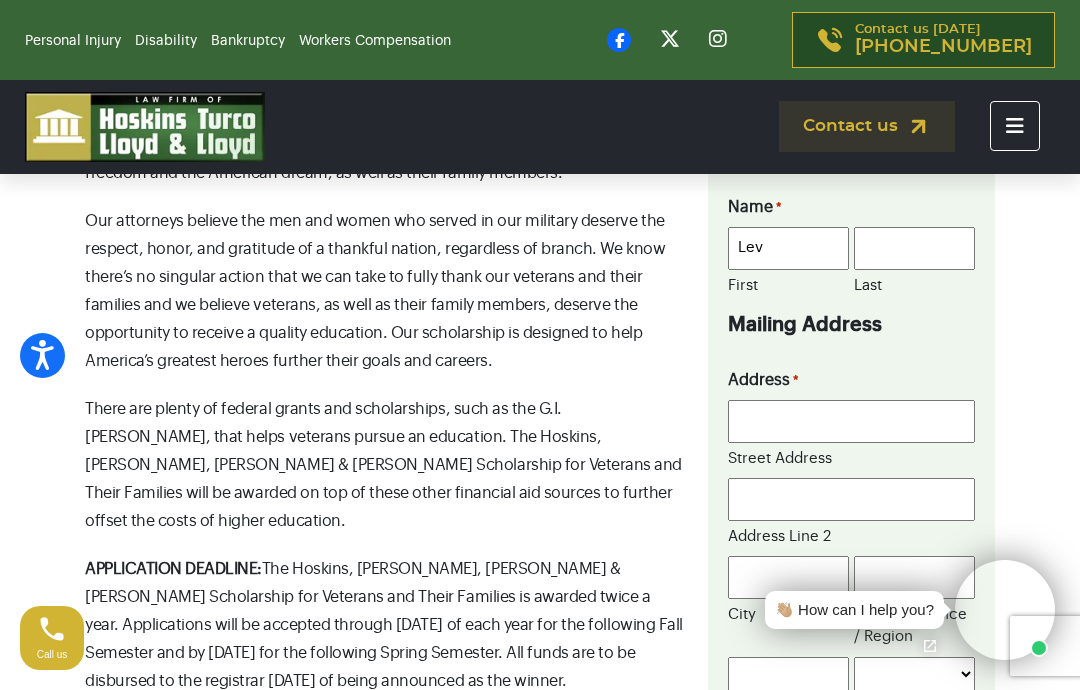 type on "[PERSON_NAME]" 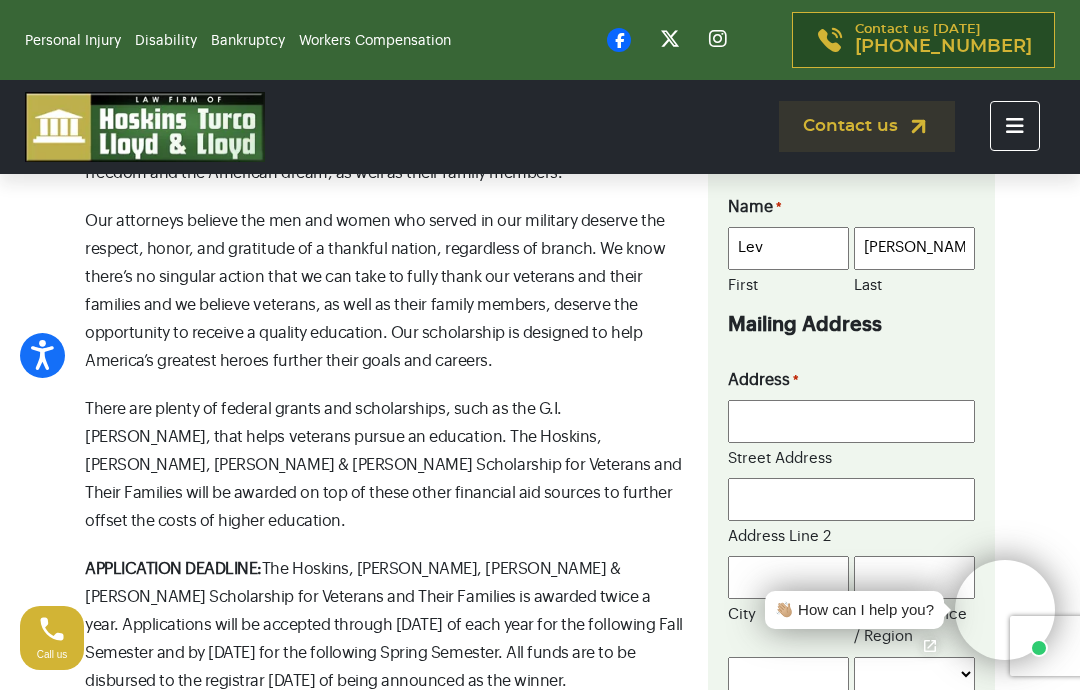type on "[STREET_ADDRESS][PERSON_NAME]" 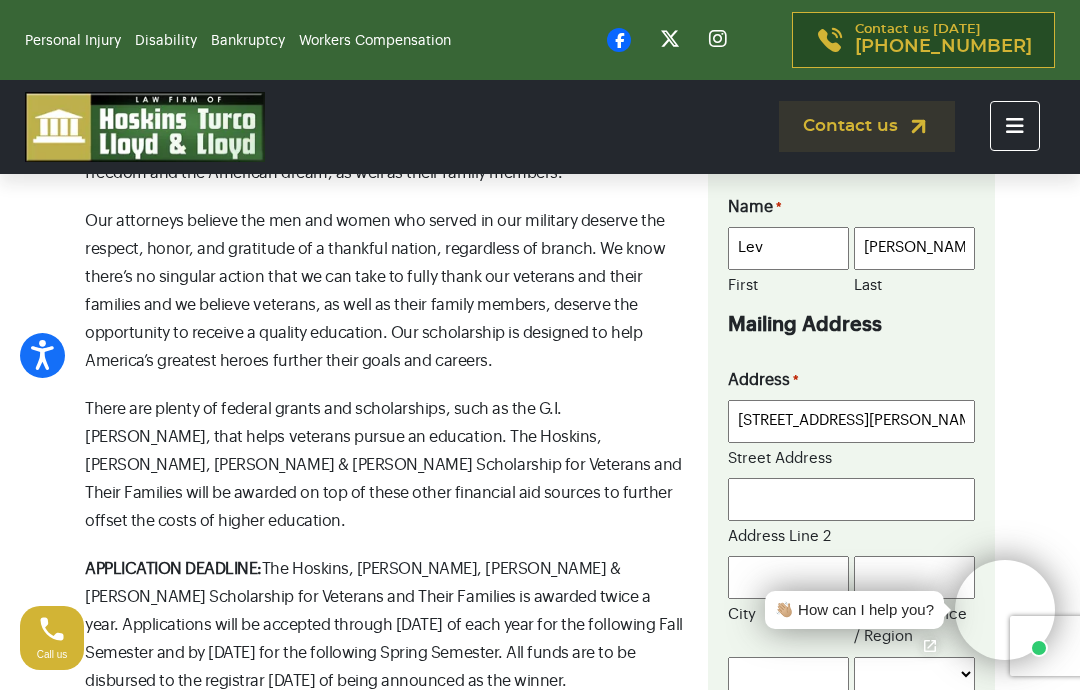 type on "S STRAFFORD" 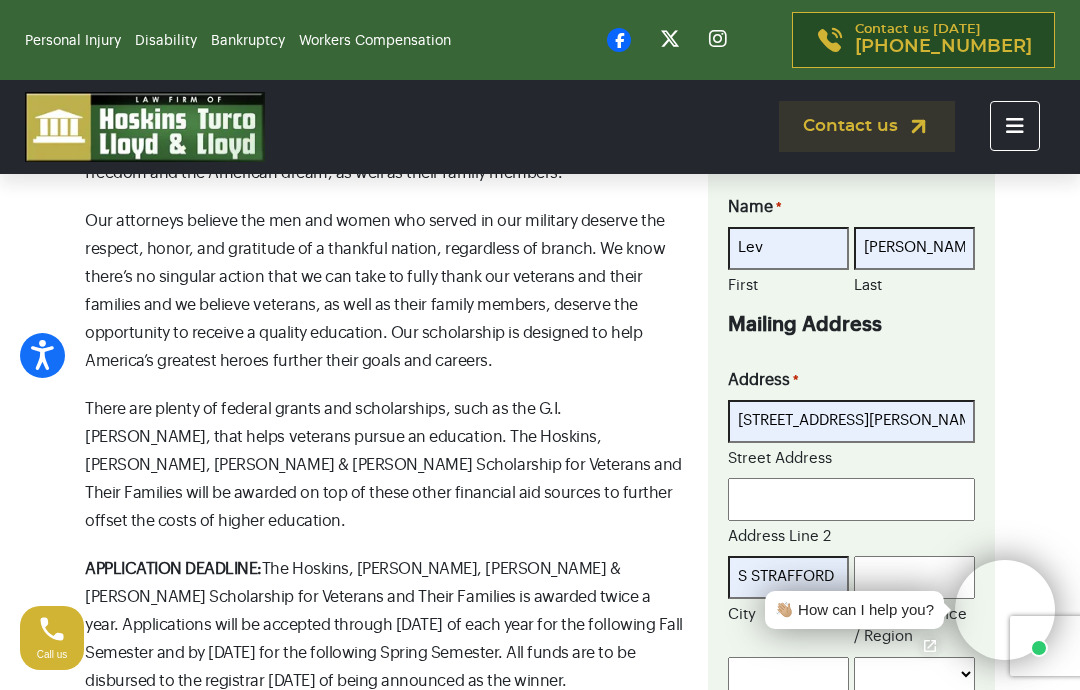 type on "VT" 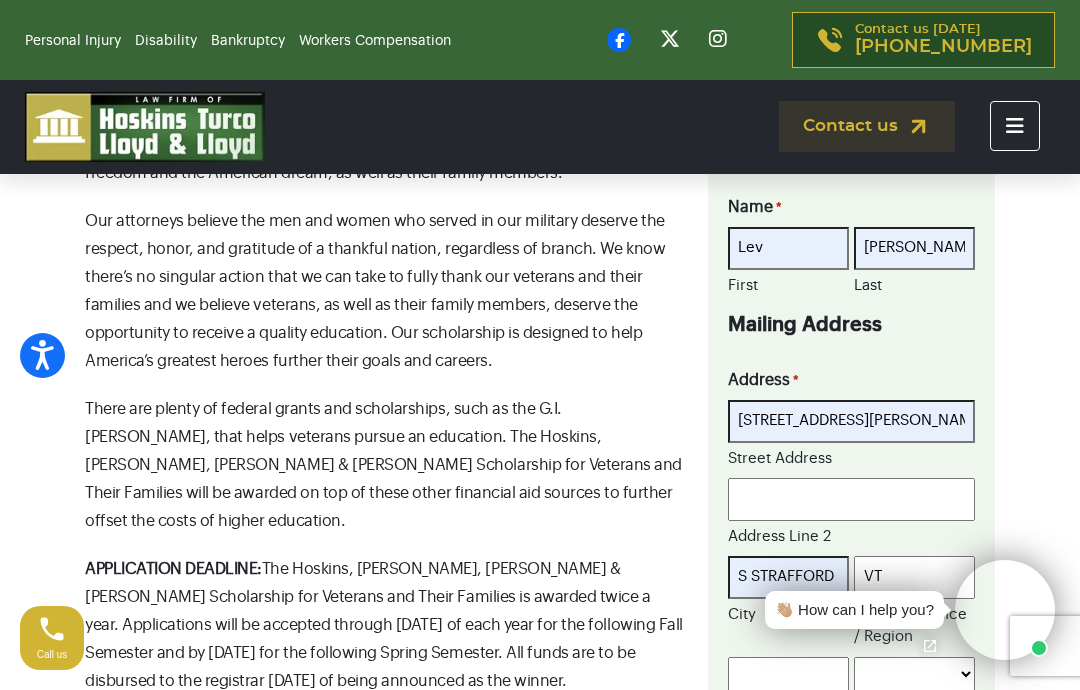 type on "05070" 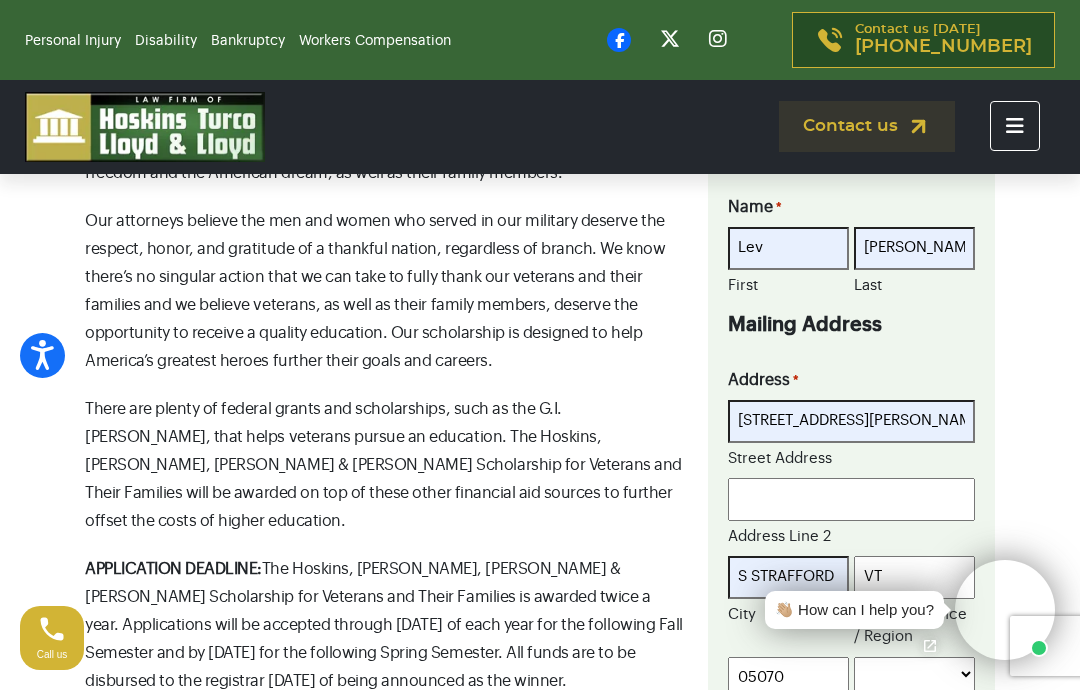 select on "[GEOGRAPHIC_DATA]" 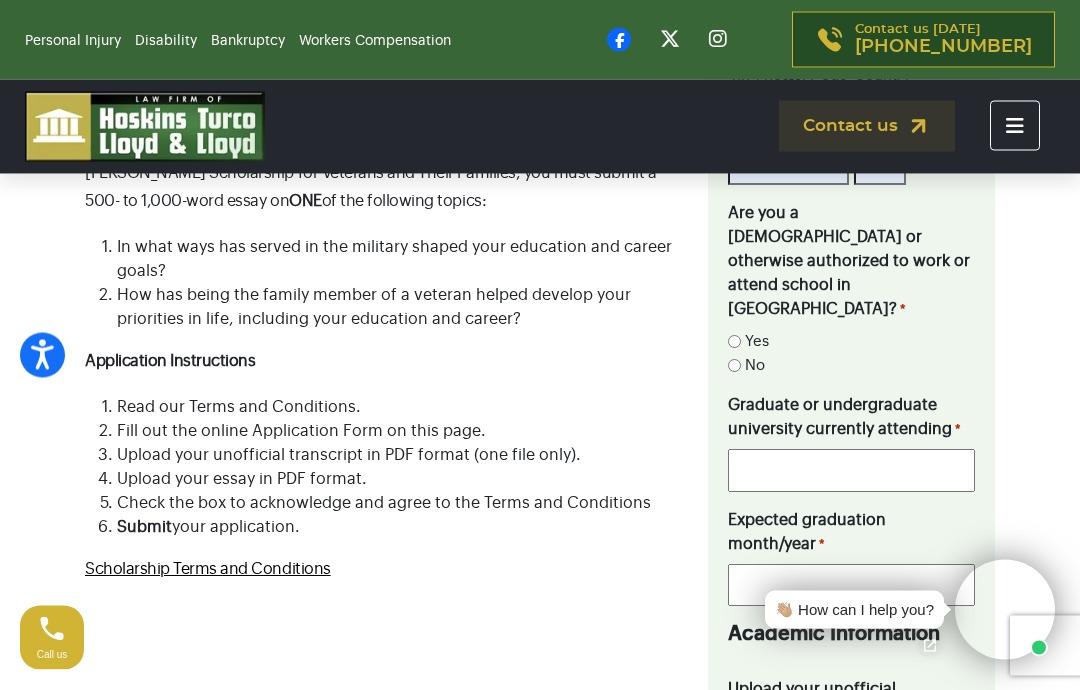 scroll, scrollTop: 1363, scrollLeft: 0, axis: vertical 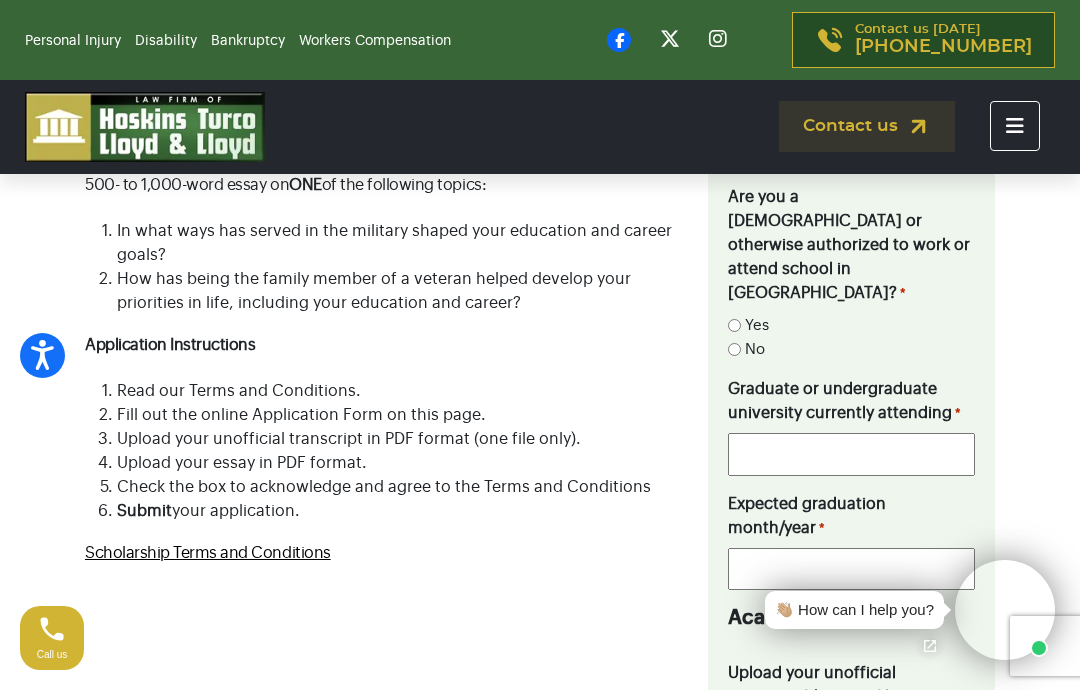 click on "Yes" at bounding box center [734, 325] 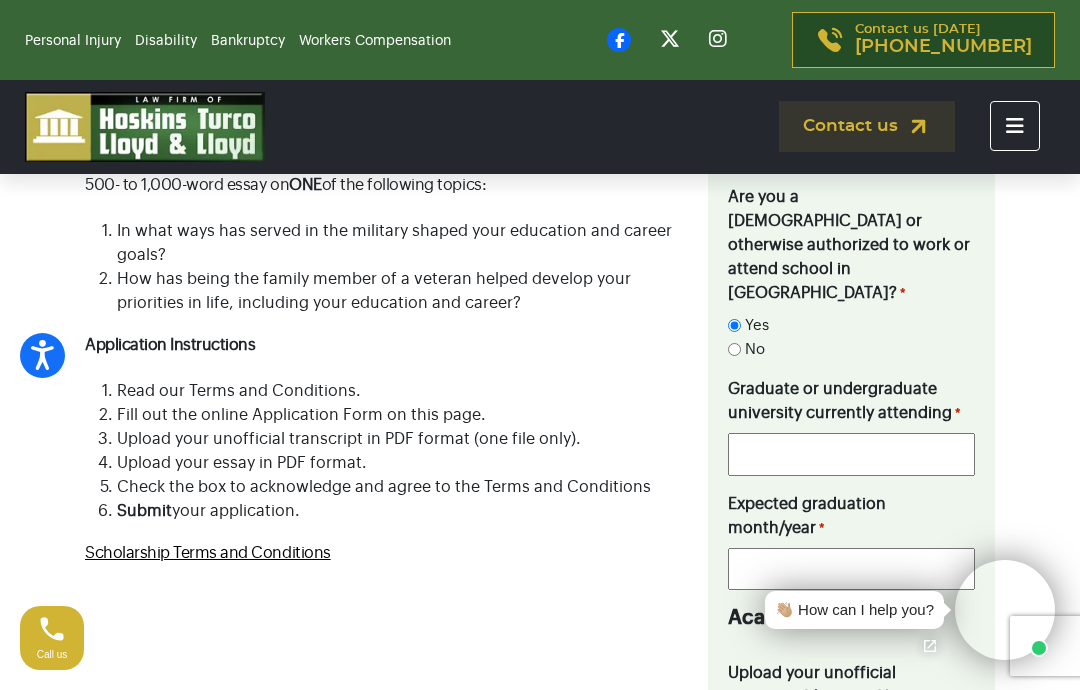 click on "Graduate or undergraduate university currently attending *" at bounding box center (851, 454) 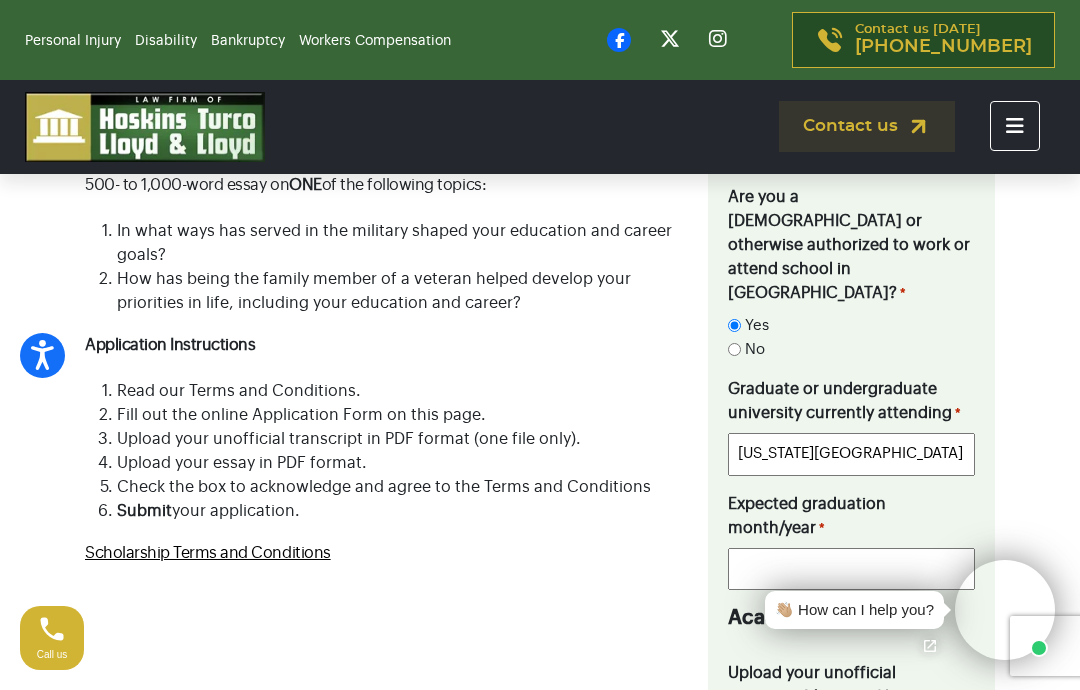 type on "[US_STATE][GEOGRAPHIC_DATA]" 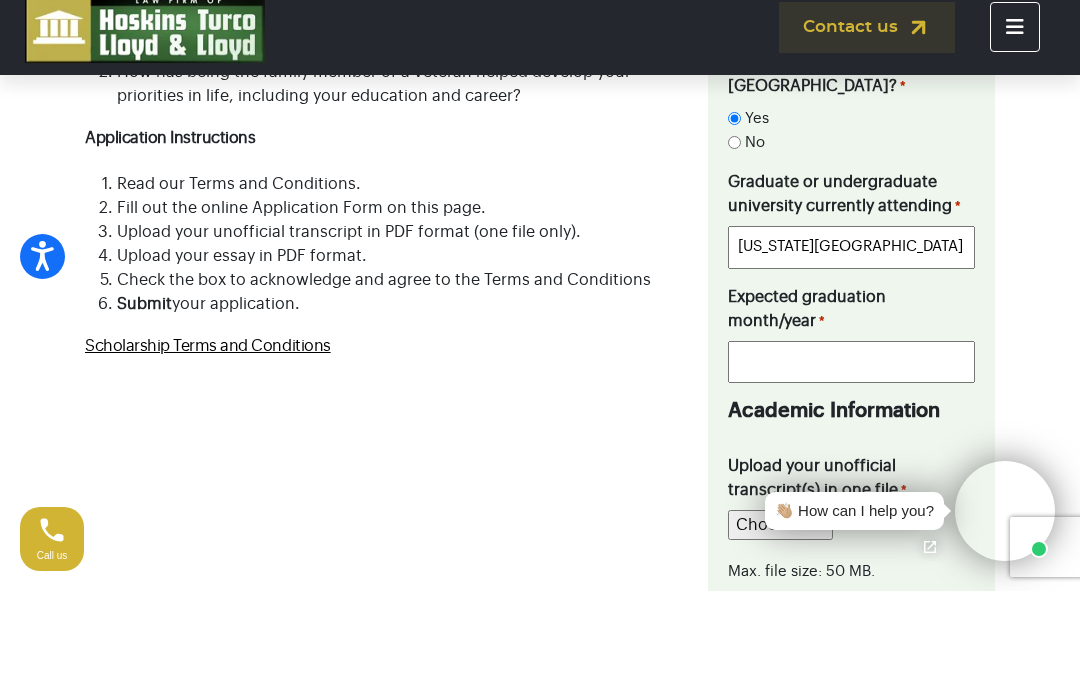 scroll, scrollTop: 1506, scrollLeft: 0, axis: vertical 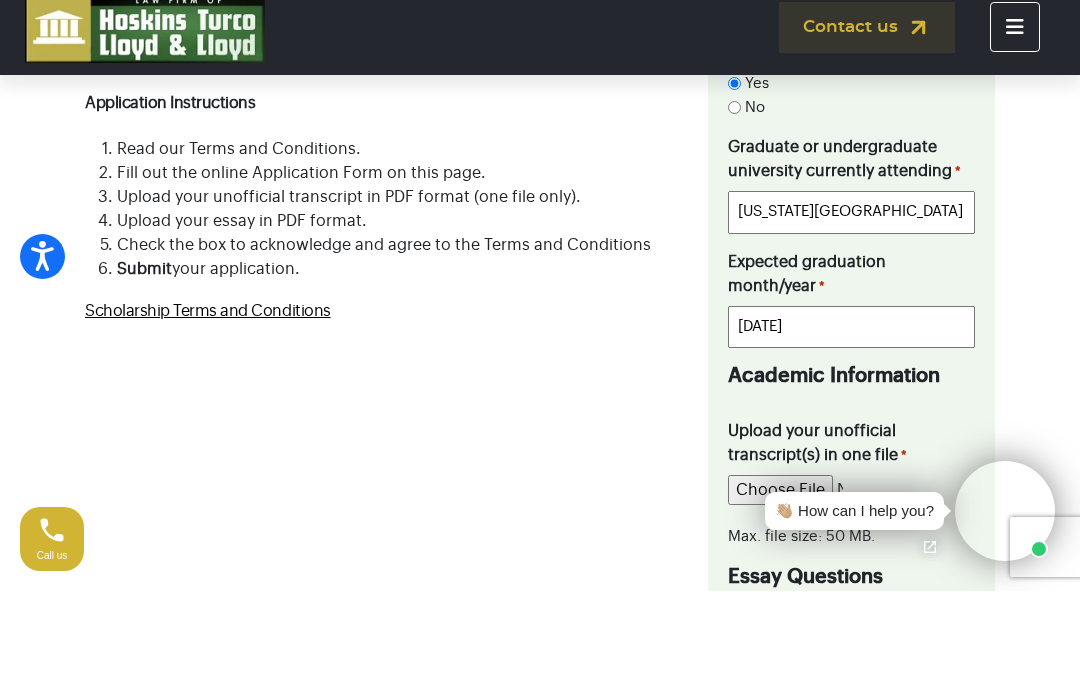 type on "[DATE]" 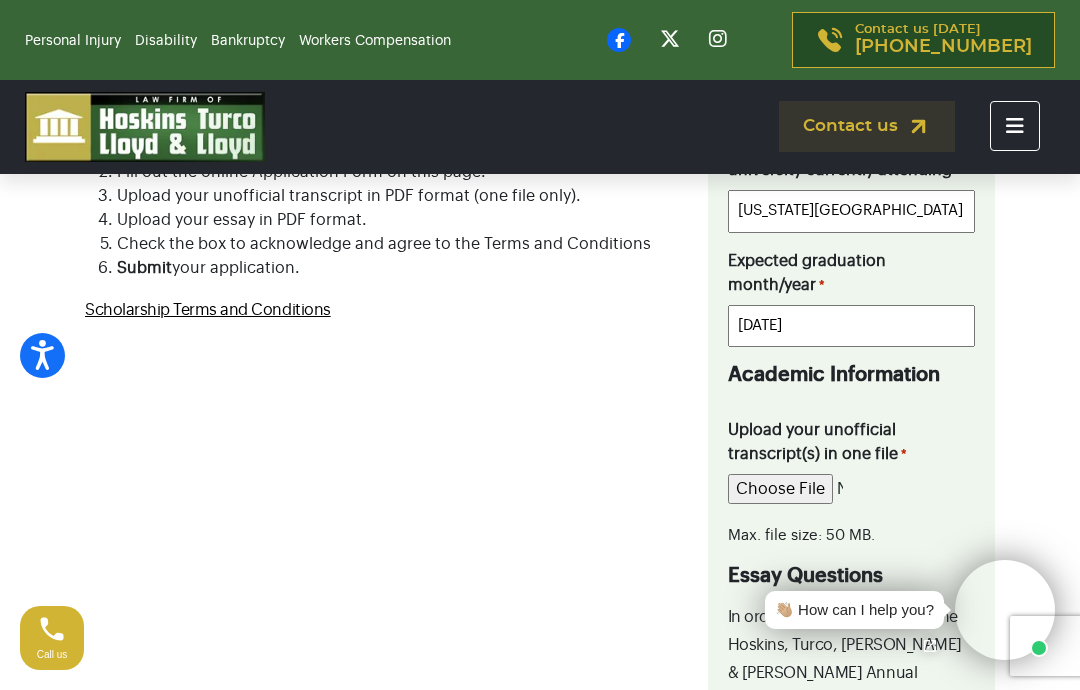 type on "C:\fakepath\PSU Transcript Spring 2025.pdf" 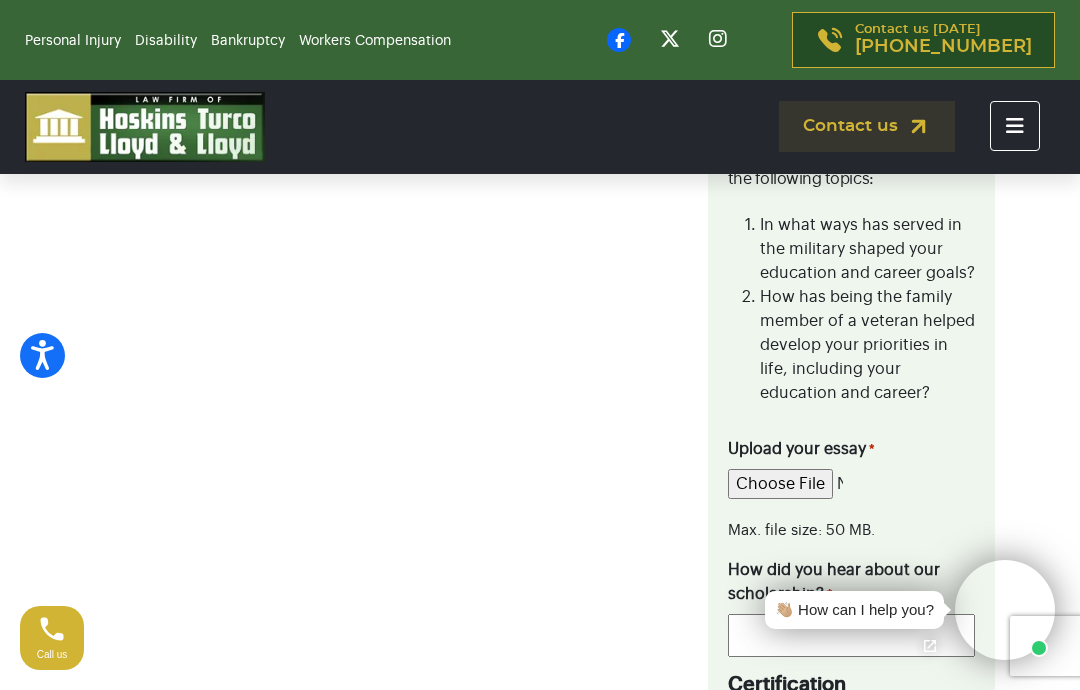 scroll, scrollTop: 2207, scrollLeft: 0, axis: vertical 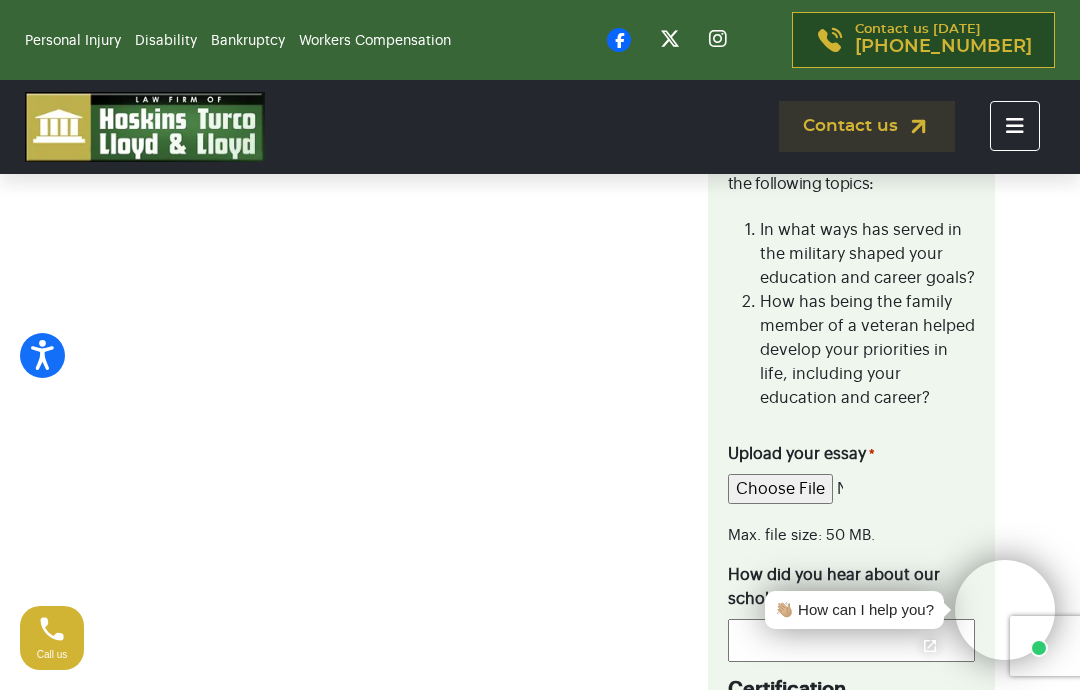 click on "Upload your essay *" at bounding box center (786, 489) 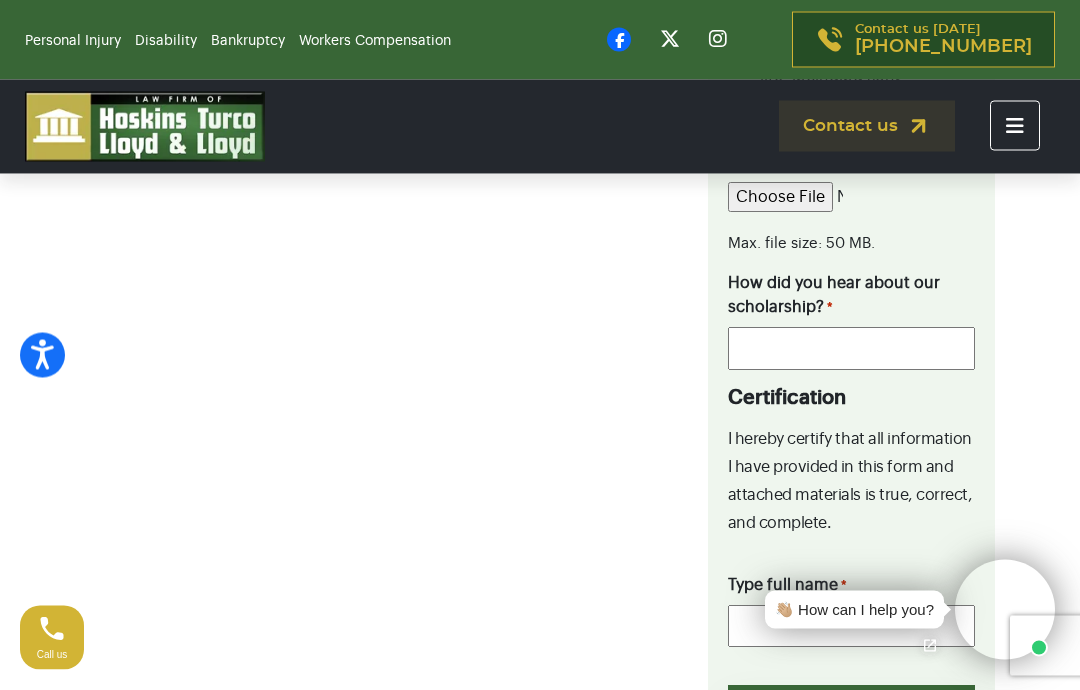 scroll, scrollTop: 2499, scrollLeft: 0, axis: vertical 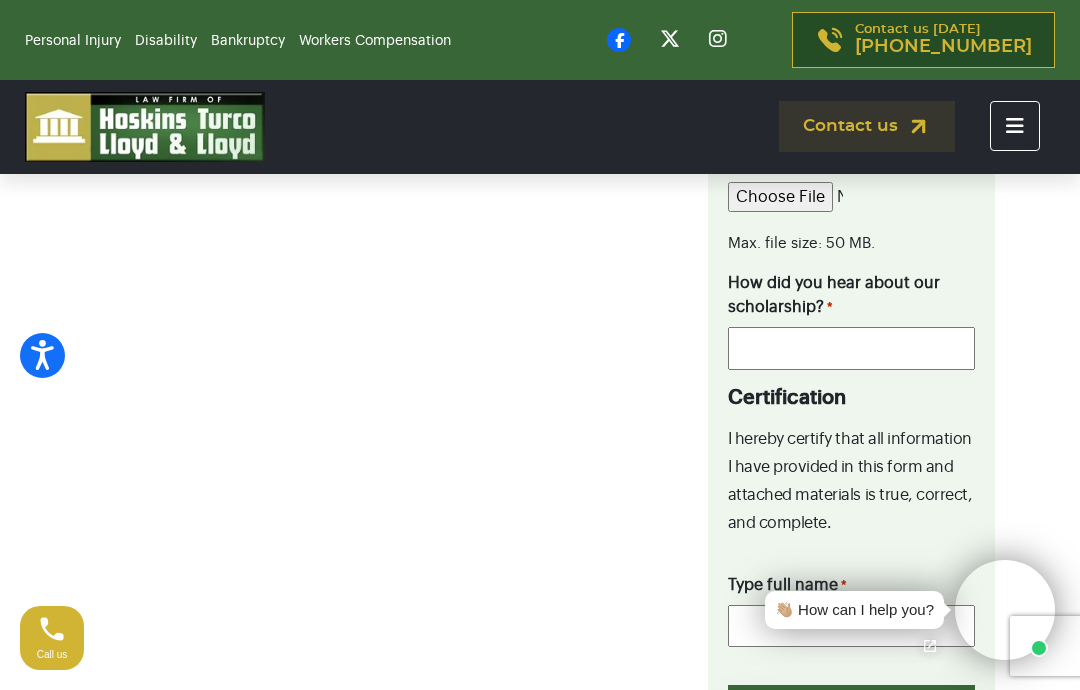 click on "How did you hear about our scholarship? *" at bounding box center (851, 348) 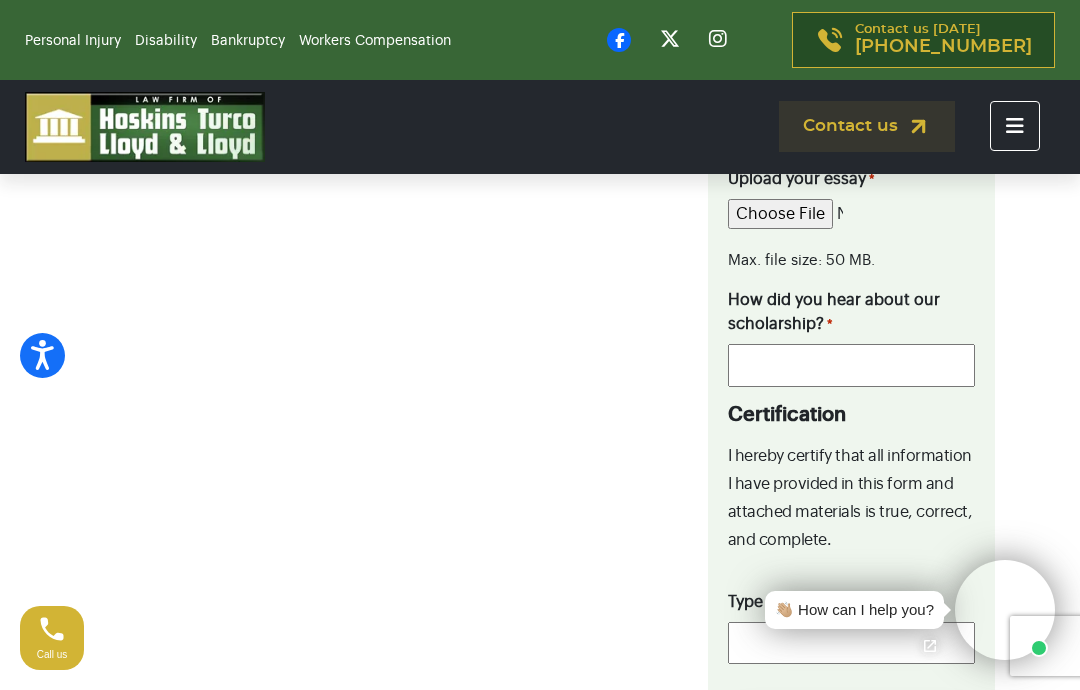 scroll, scrollTop: 2481, scrollLeft: 0, axis: vertical 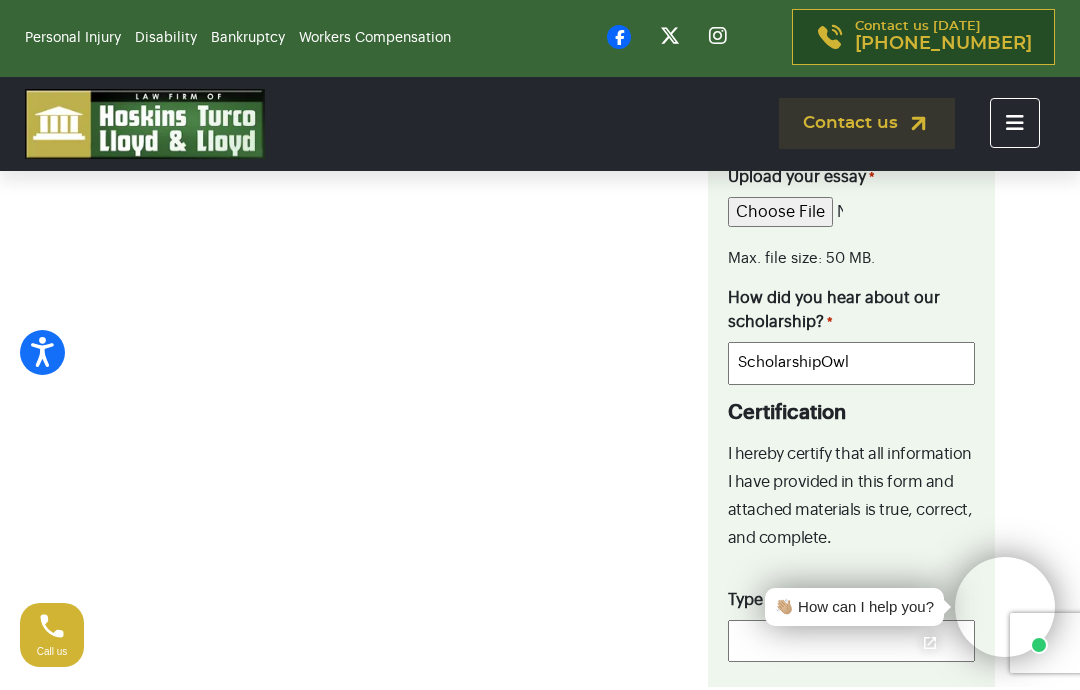 type on "ScholarshipOwl" 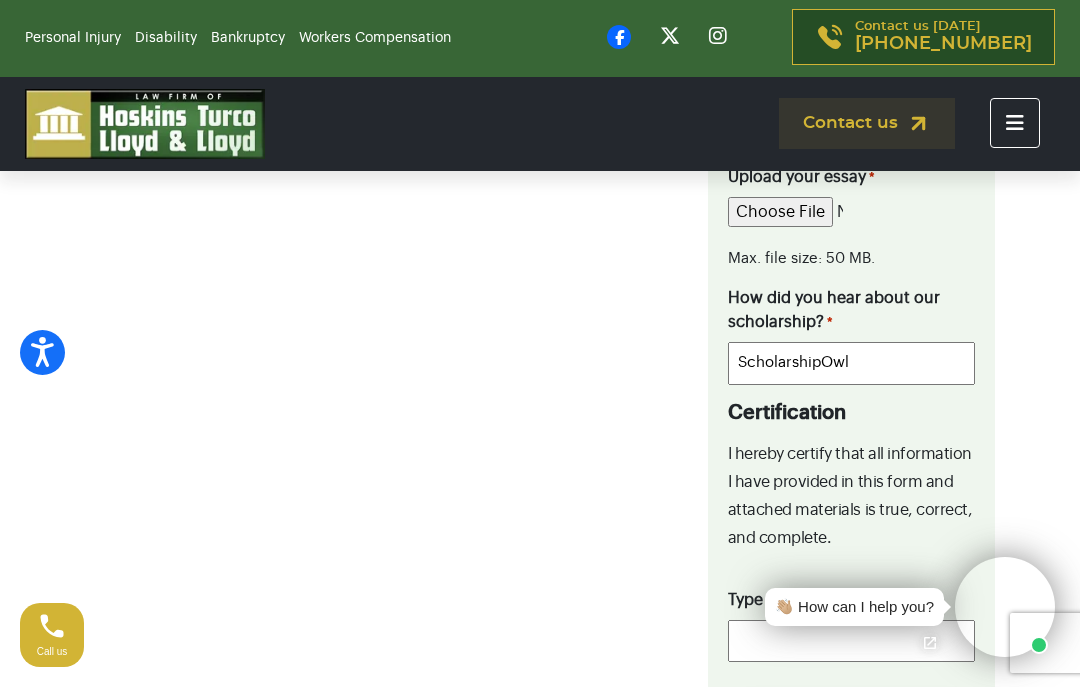 type on "[PERSON_NAME]" 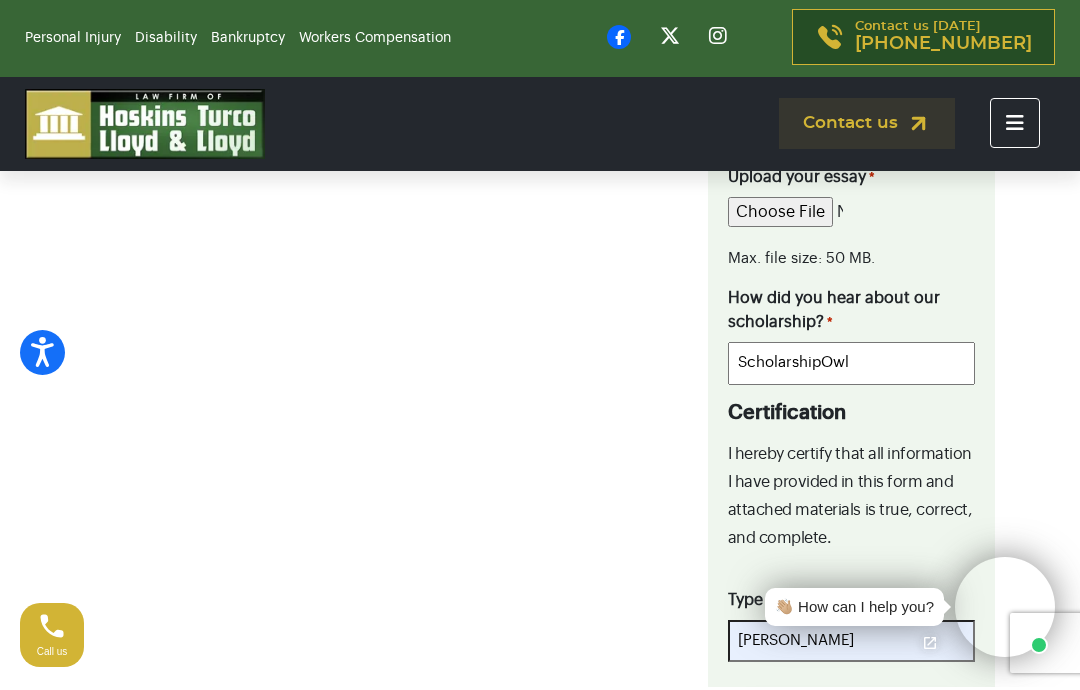 scroll, scrollTop: 2485, scrollLeft: 0, axis: vertical 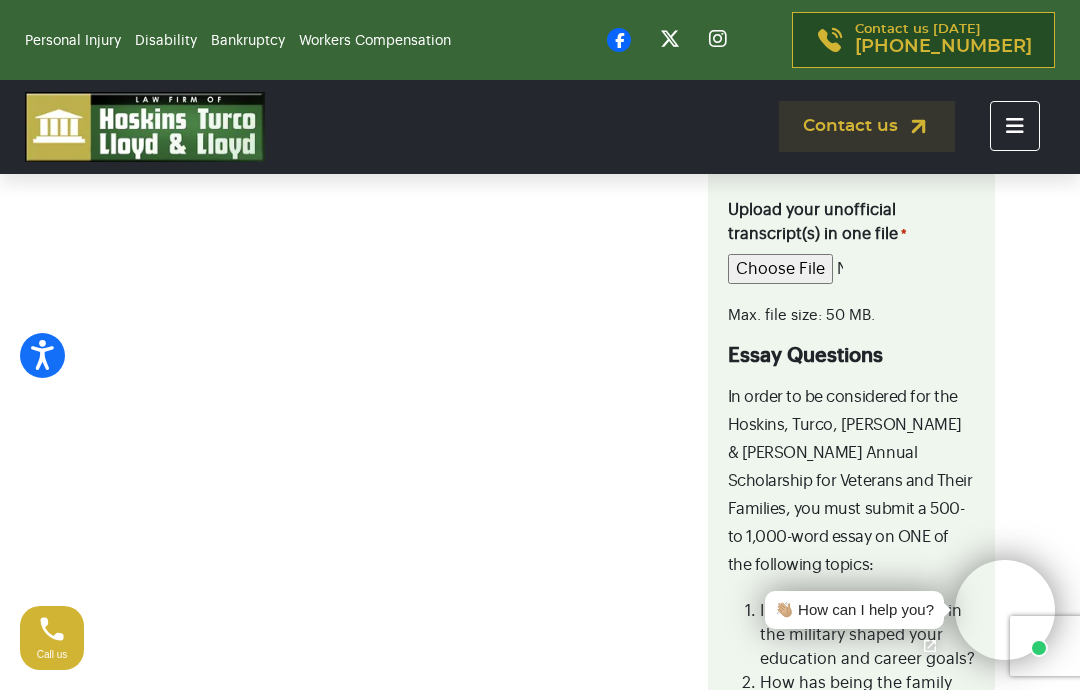 click on "Accessibility Screen-Reader Guide, Feedback, and Issue Reporting | New window
Personal Injury
Disability
Bankruptcy
Workers Compensation
Contact us [DATE]  [PHONE_NUMBER]" at bounding box center (540, 1748) 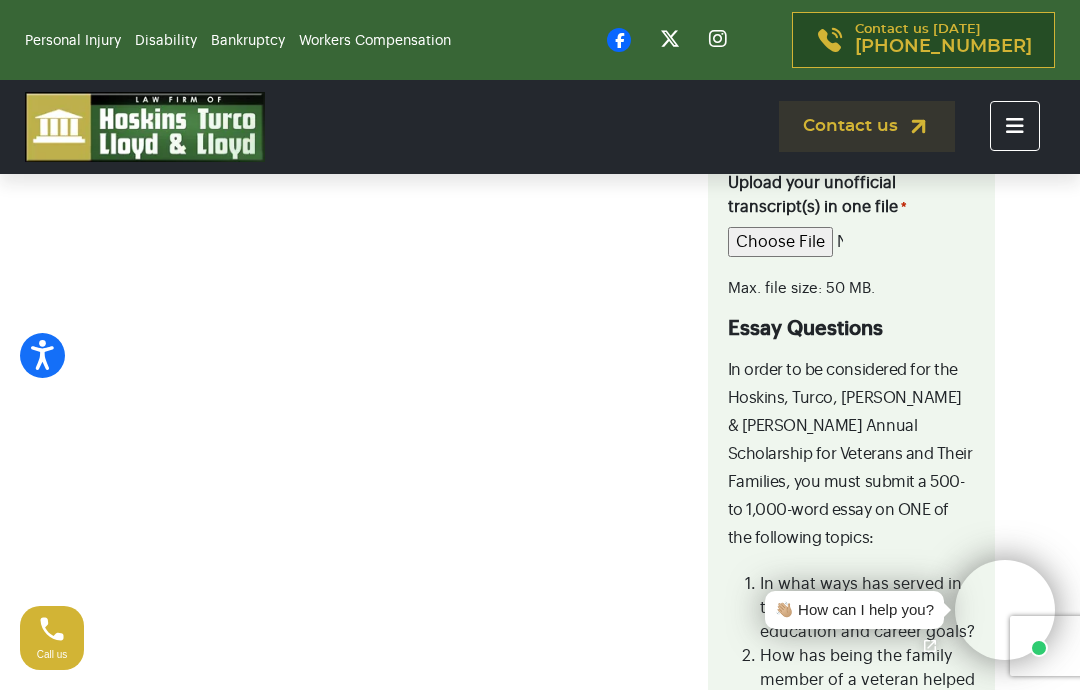 scroll, scrollTop: 1804, scrollLeft: 0, axis: vertical 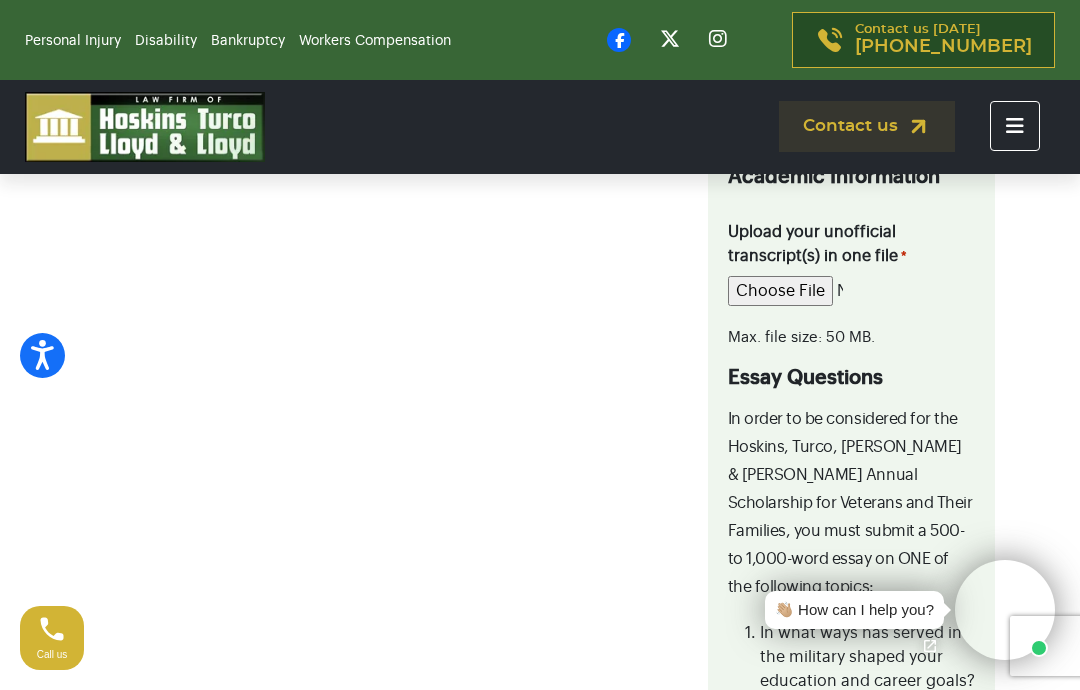 click on "Upload your unofficial transcript(s) in one file *" at bounding box center [786, 291] 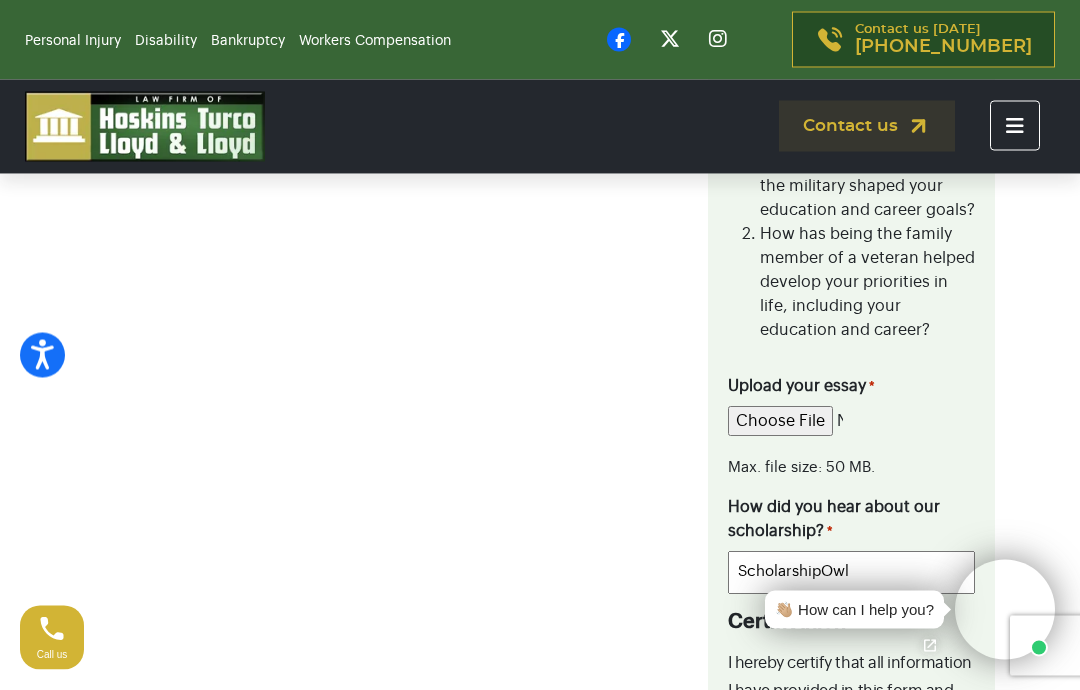 scroll, scrollTop: 2302, scrollLeft: 0, axis: vertical 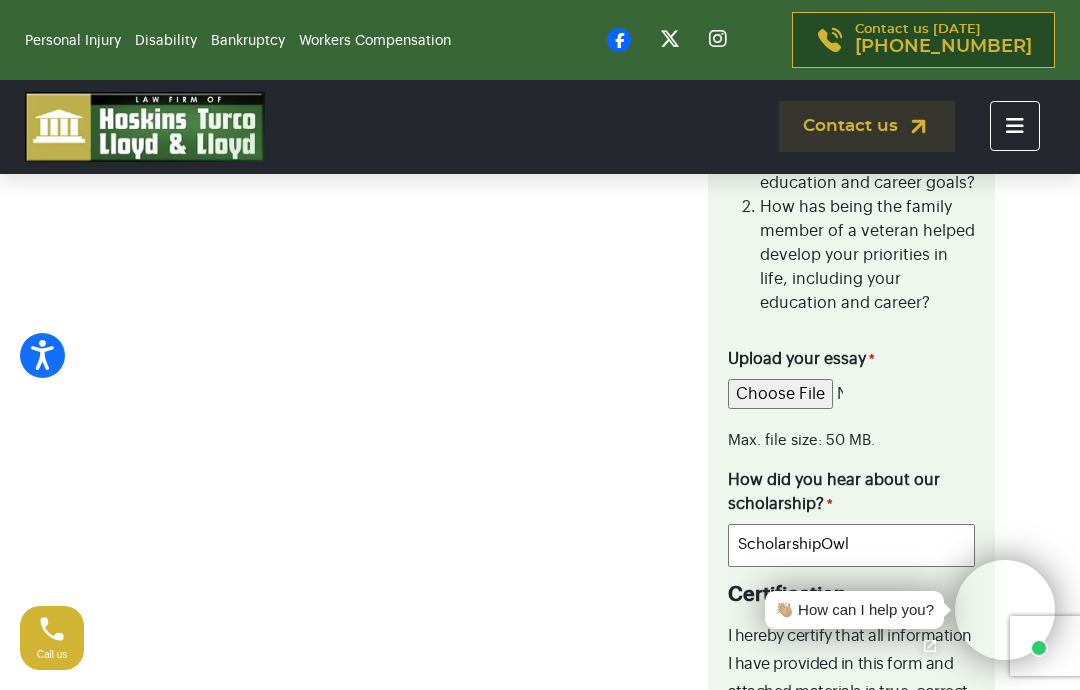 click on "Upload your essay *" at bounding box center (786, 394) 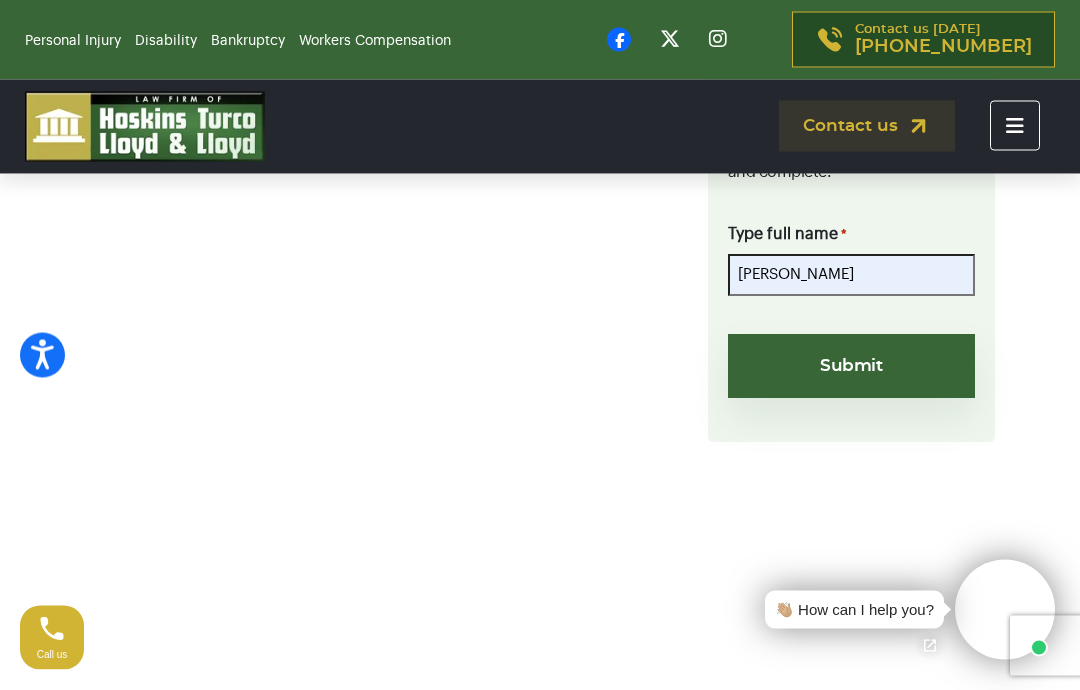 scroll, scrollTop: 2929, scrollLeft: 0, axis: vertical 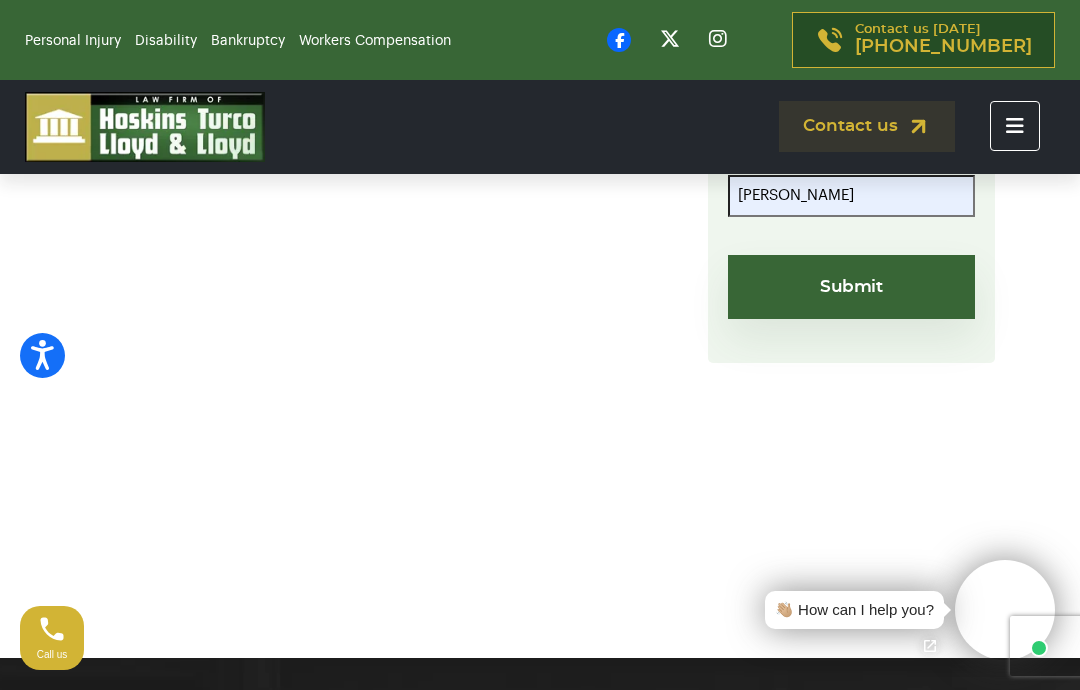 click on "Submit" at bounding box center (851, 287) 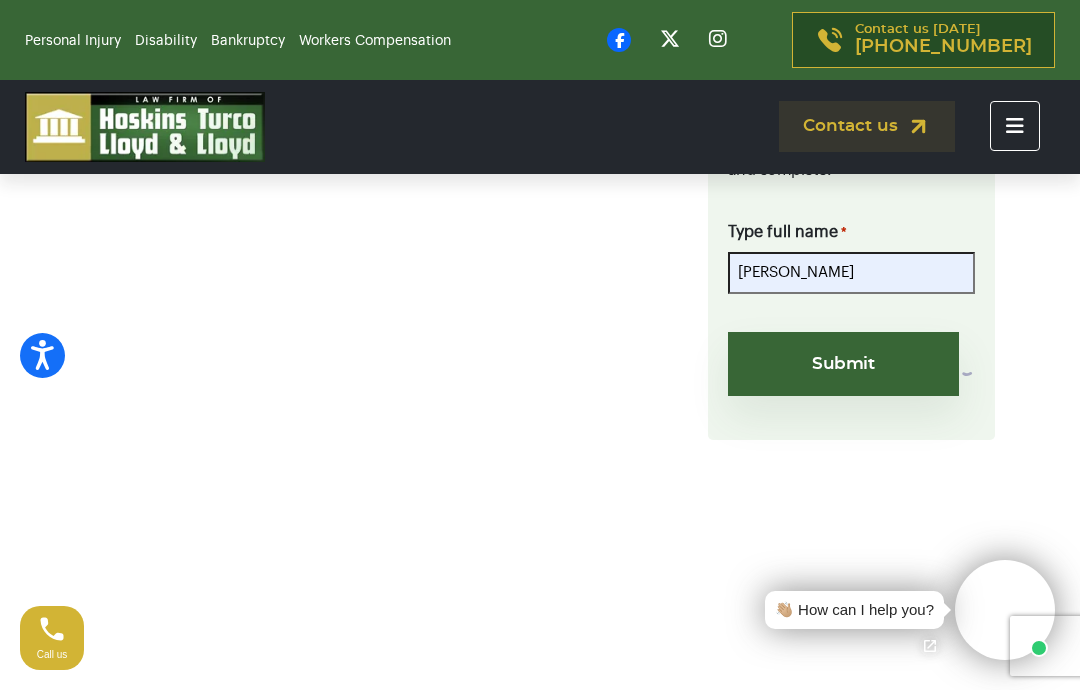 scroll, scrollTop: 2836, scrollLeft: 0, axis: vertical 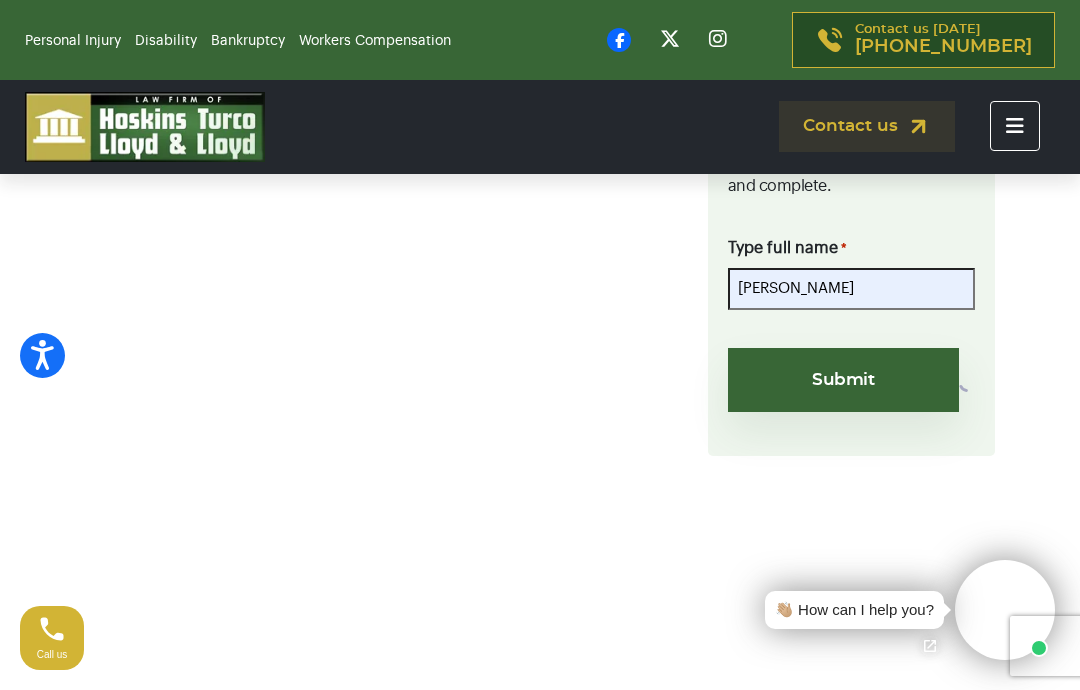 click on "Submit" at bounding box center [843, 380] 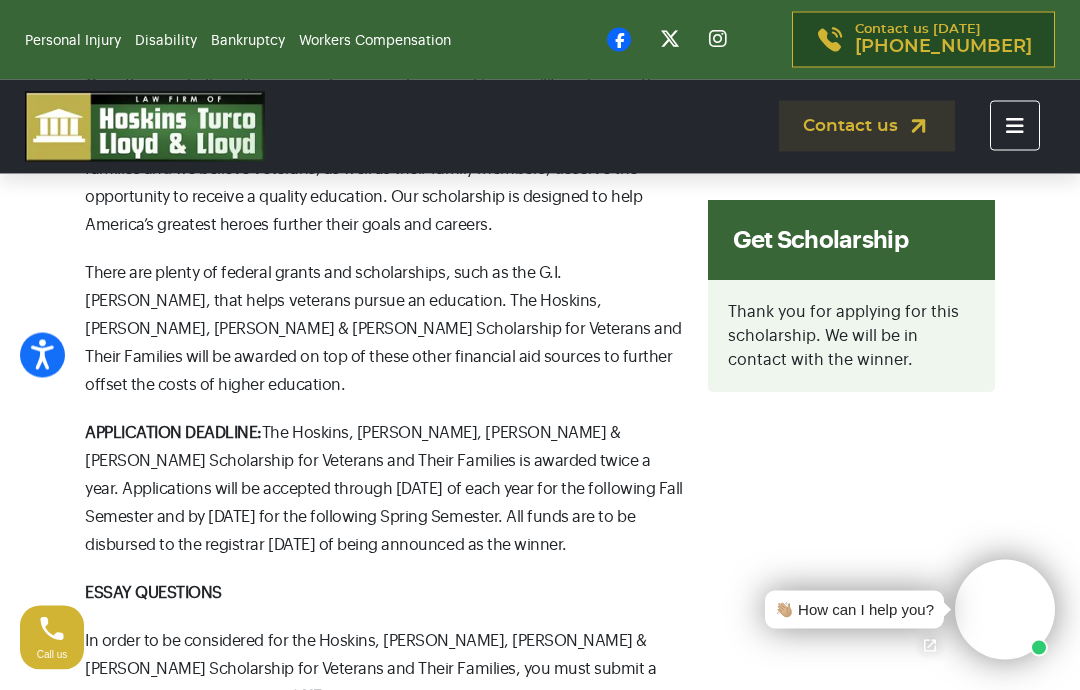 scroll, scrollTop: 816, scrollLeft: 0, axis: vertical 